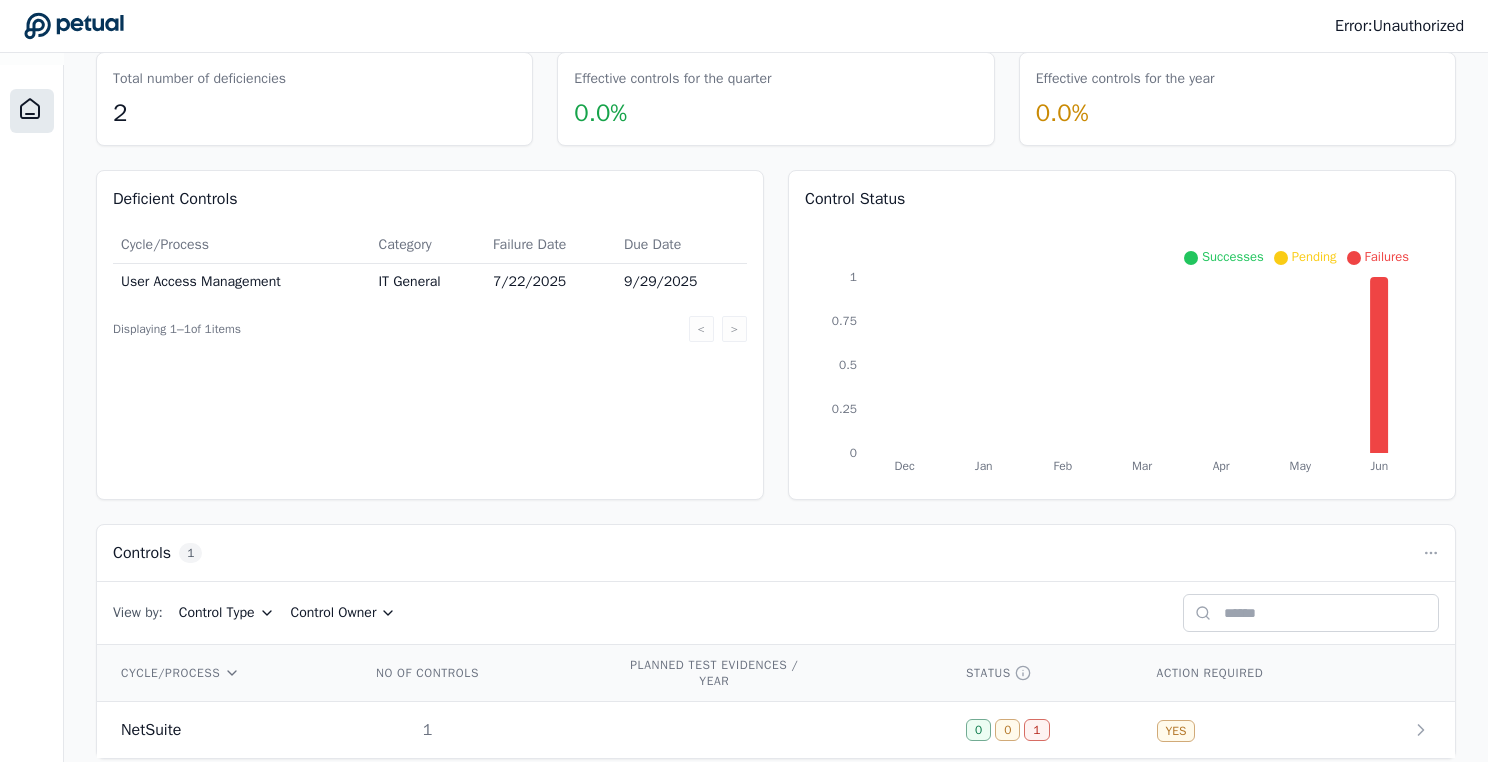 scroll, scrollTop: 134, scrollLeft: 0, axis: vertical 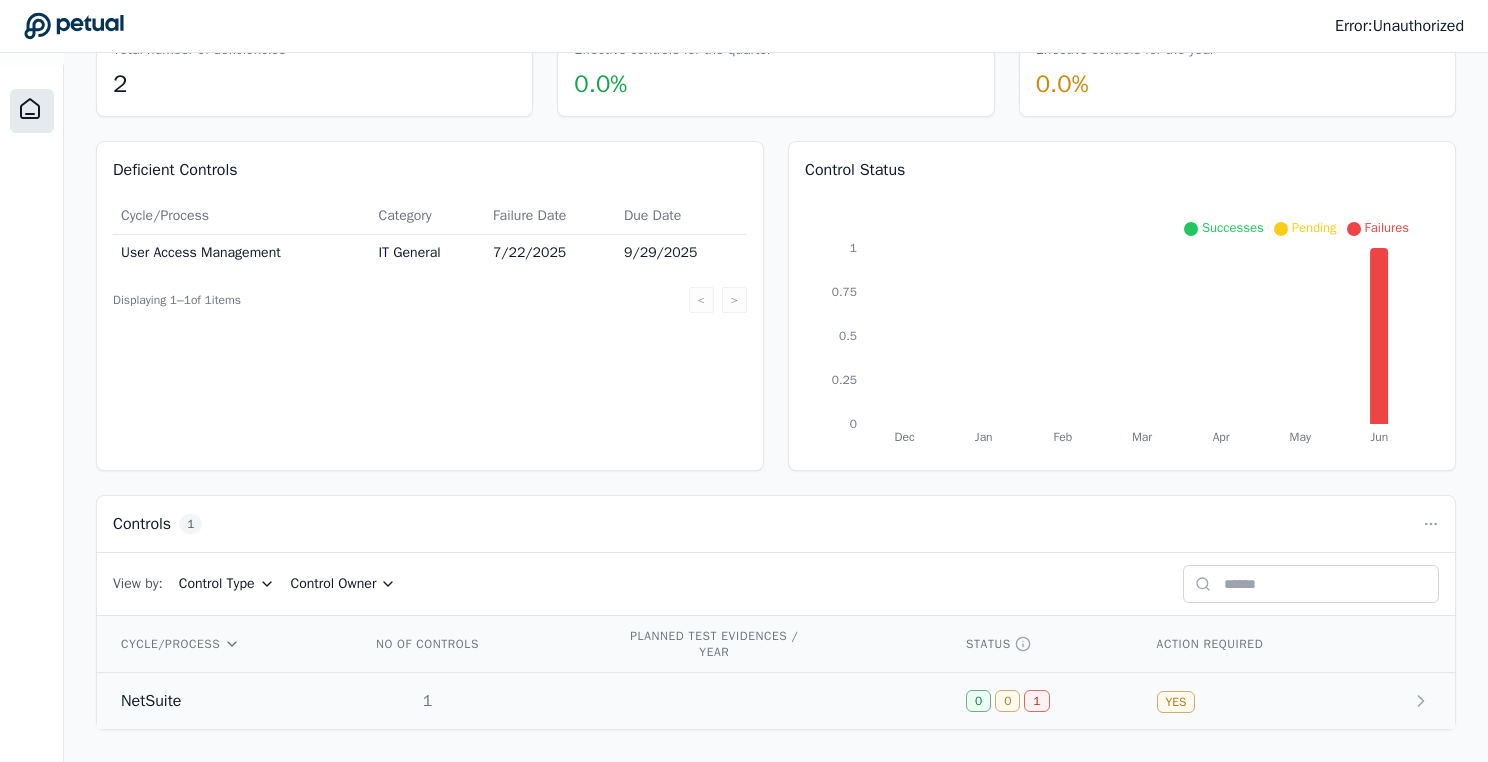 click on "NetSuite" at bounding box center [151, 701] 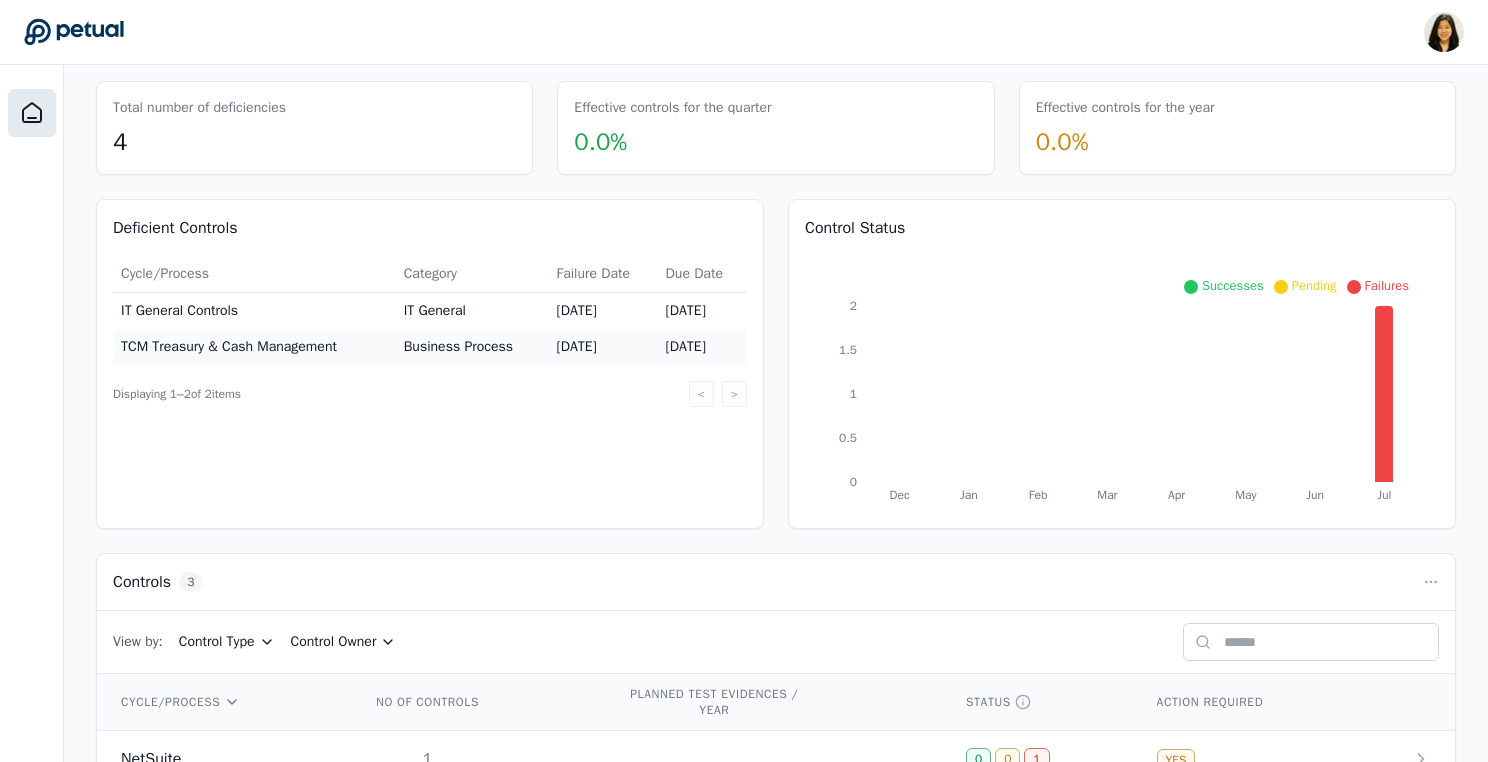 scroll, scrollTop: 249, scrollLeft: 0, axis: vertical 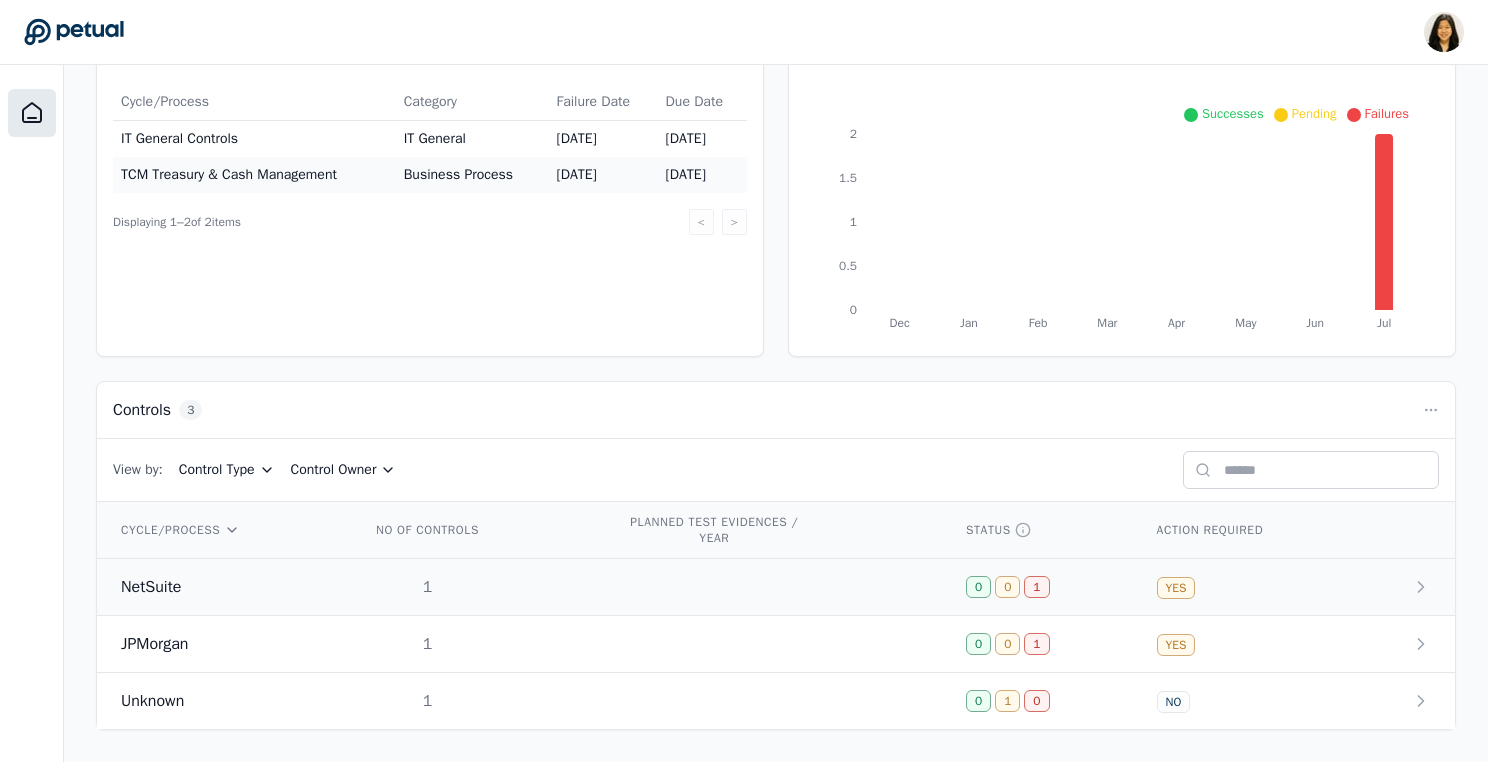 click on "NetSuite" at bounding box center [151, 587] 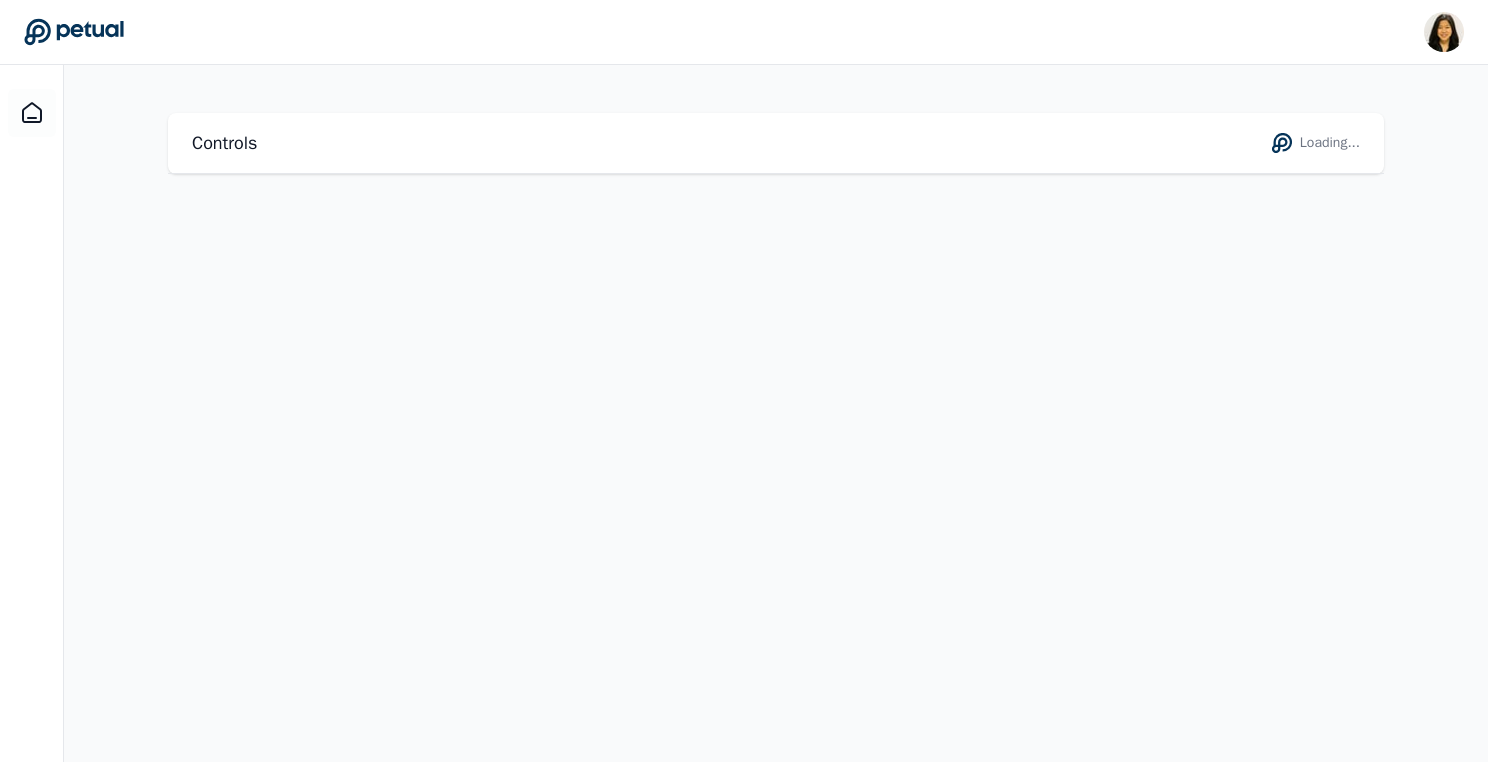 scroll, scrollTop: 0, scrollLeft: 0, axis: both 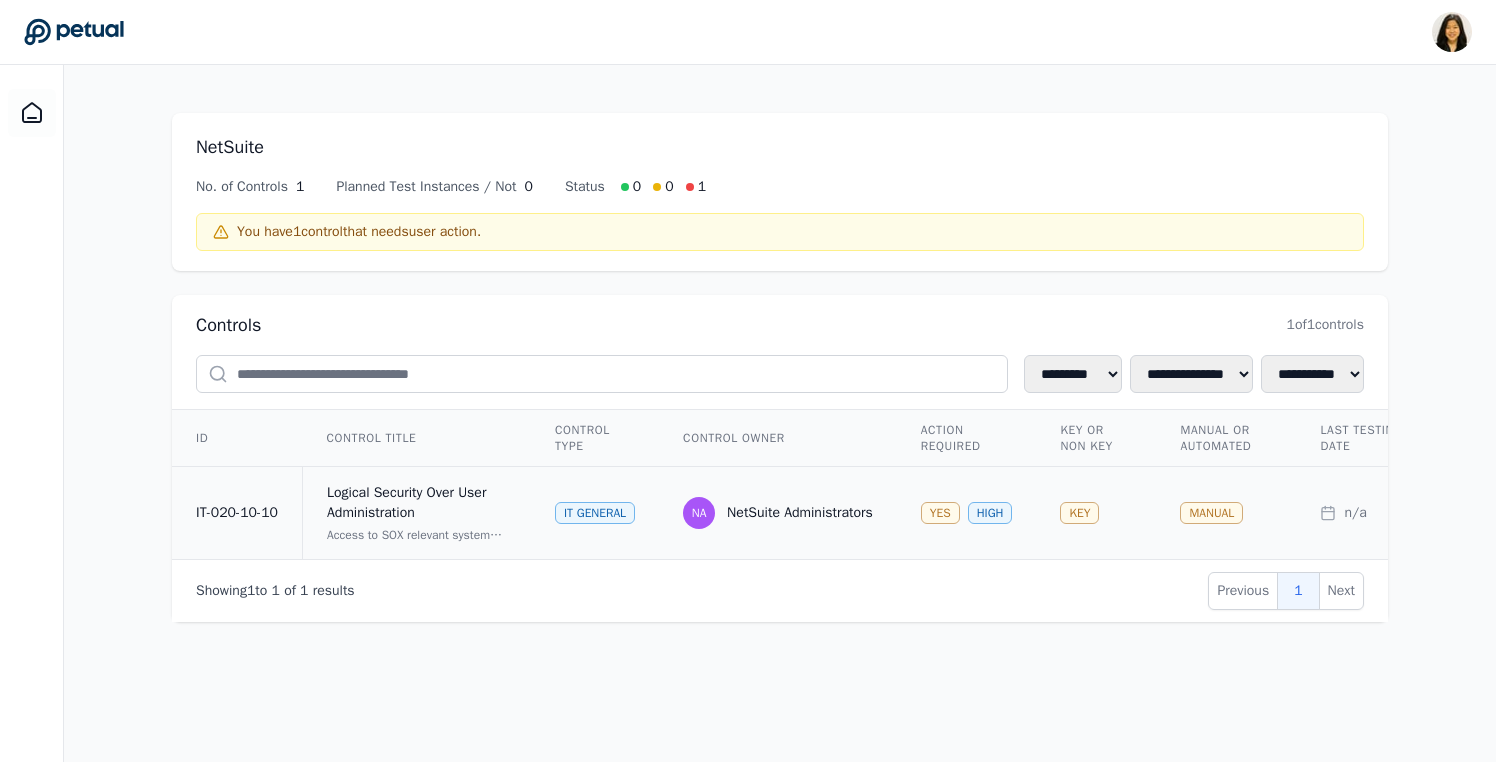 click on "Logical Security Over User Administration" at bounding box center (417, 503) 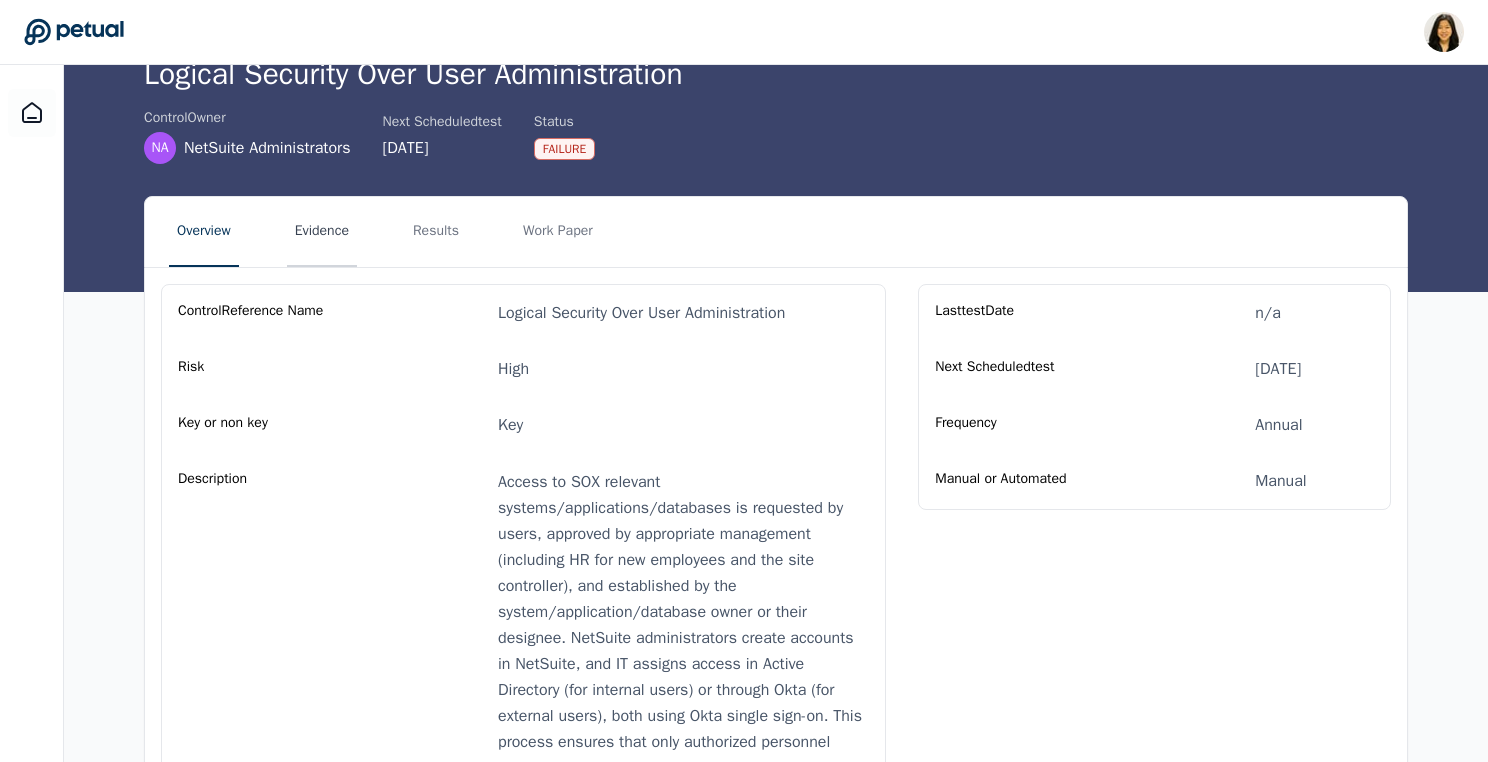 scroll, scrollTop: 7, scrollLeft: 0, axis: vertical 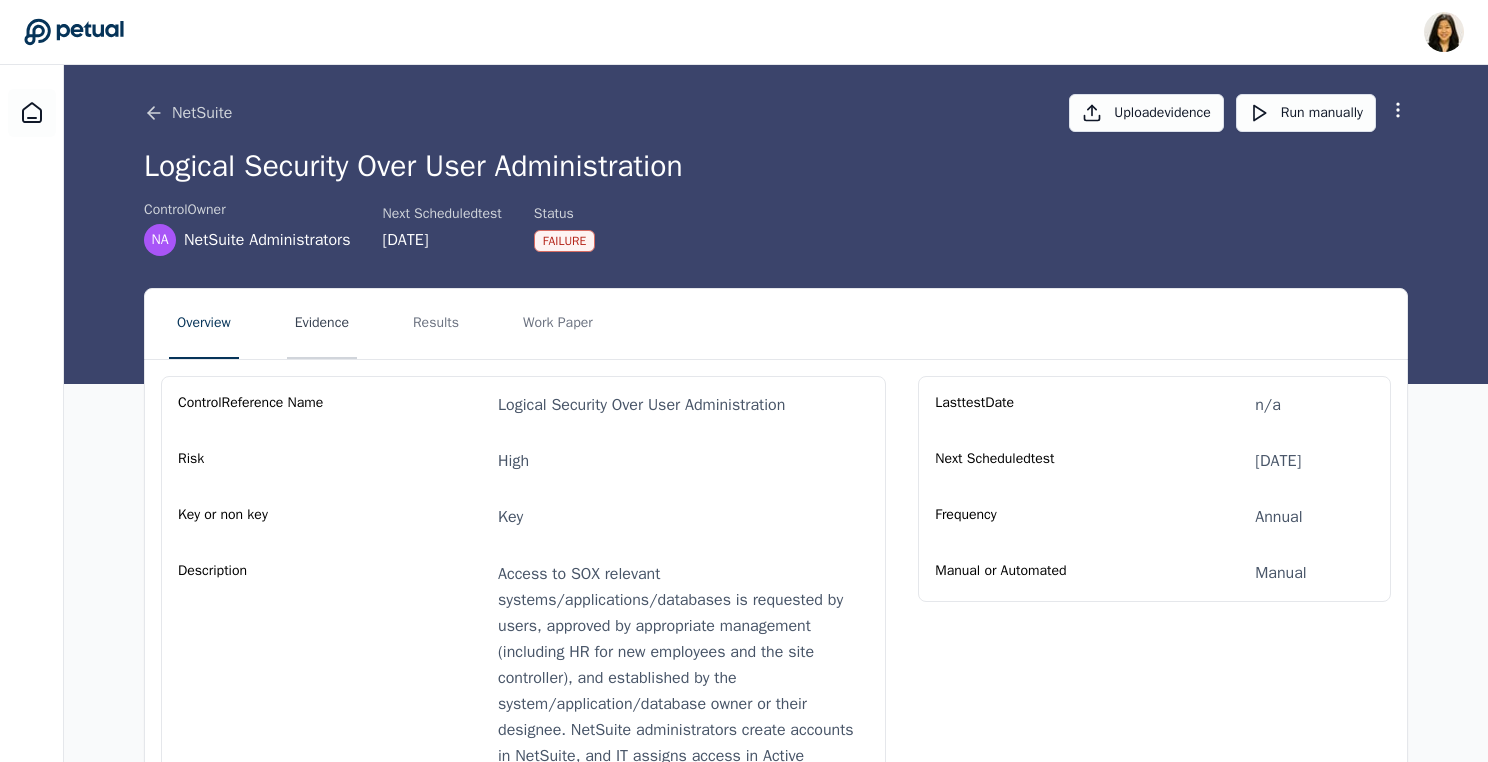 click on "Evidence" at bounding box center (322, 324) 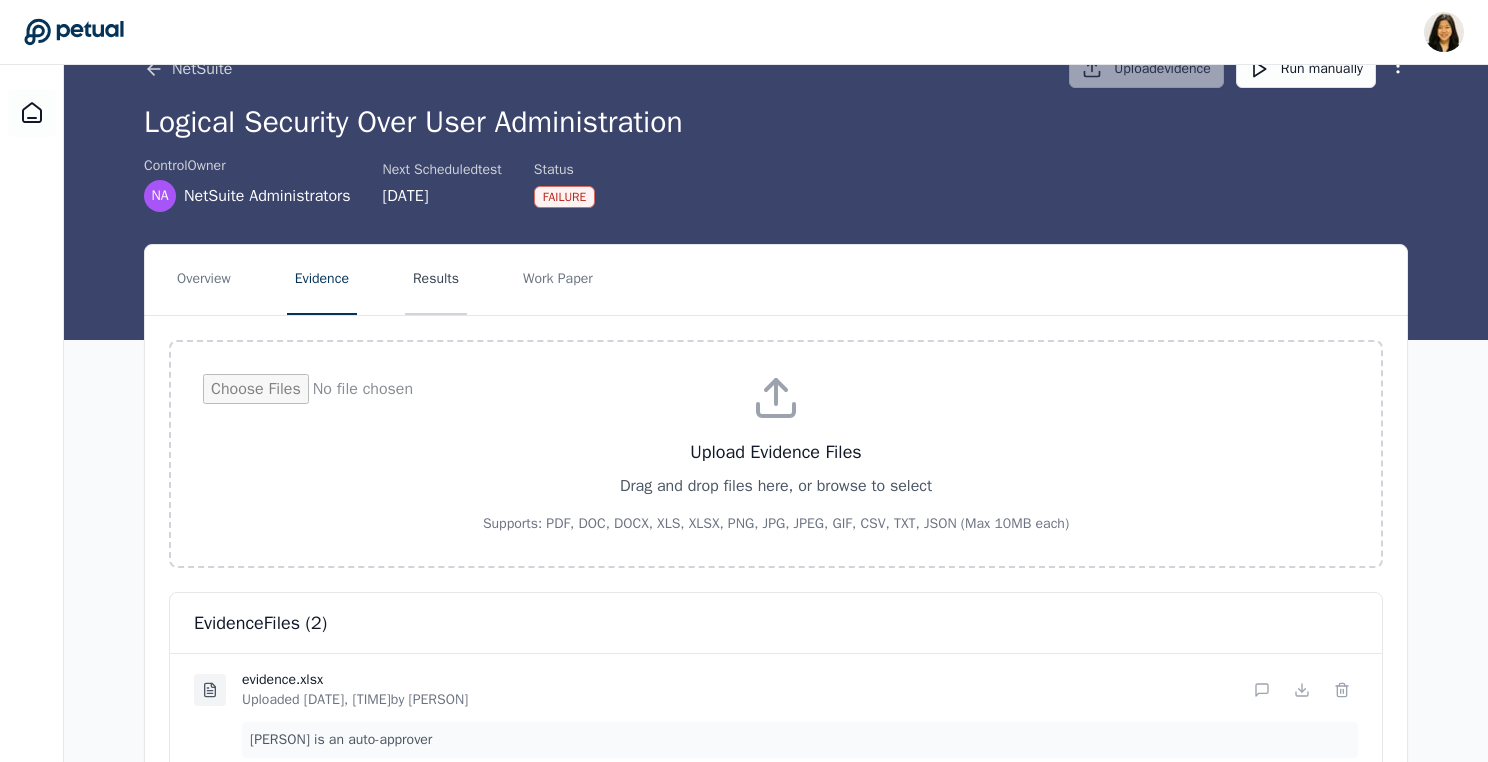 scroll, scrollTop: 0, scrollLeft: 0, axis: both 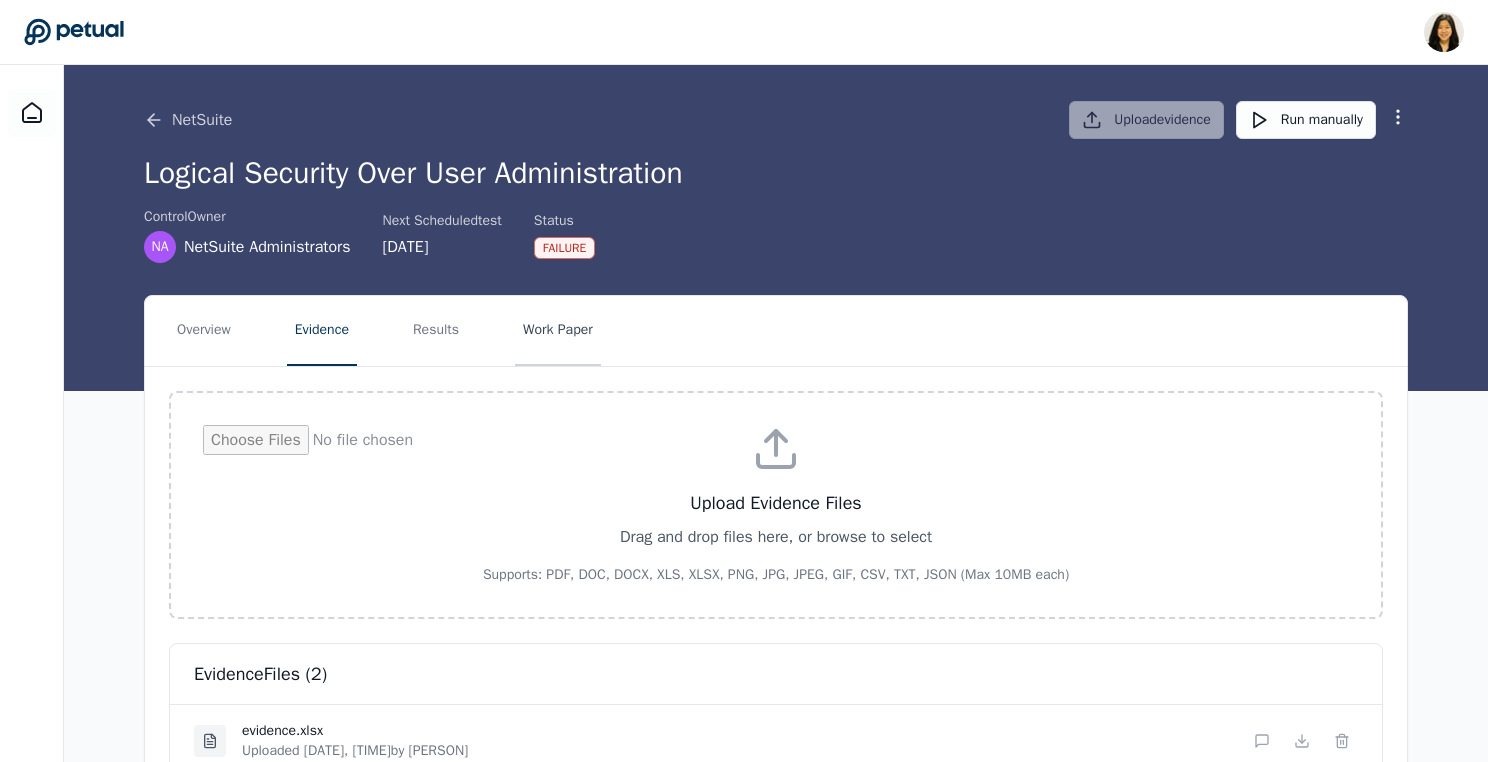 click on "Work Paper" at bounding box center [558, 331] 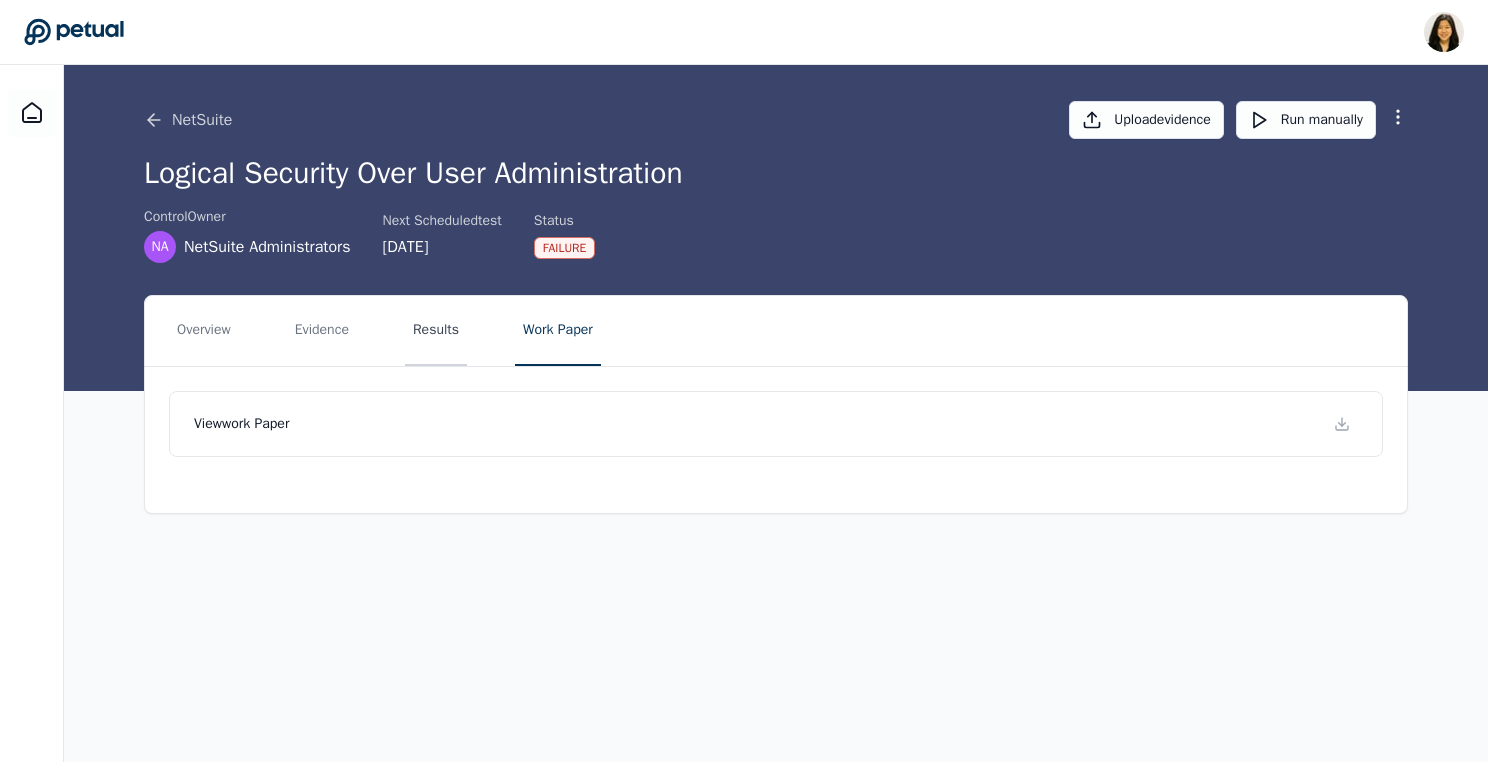 click on "Results" at bounding box center (436, 331) 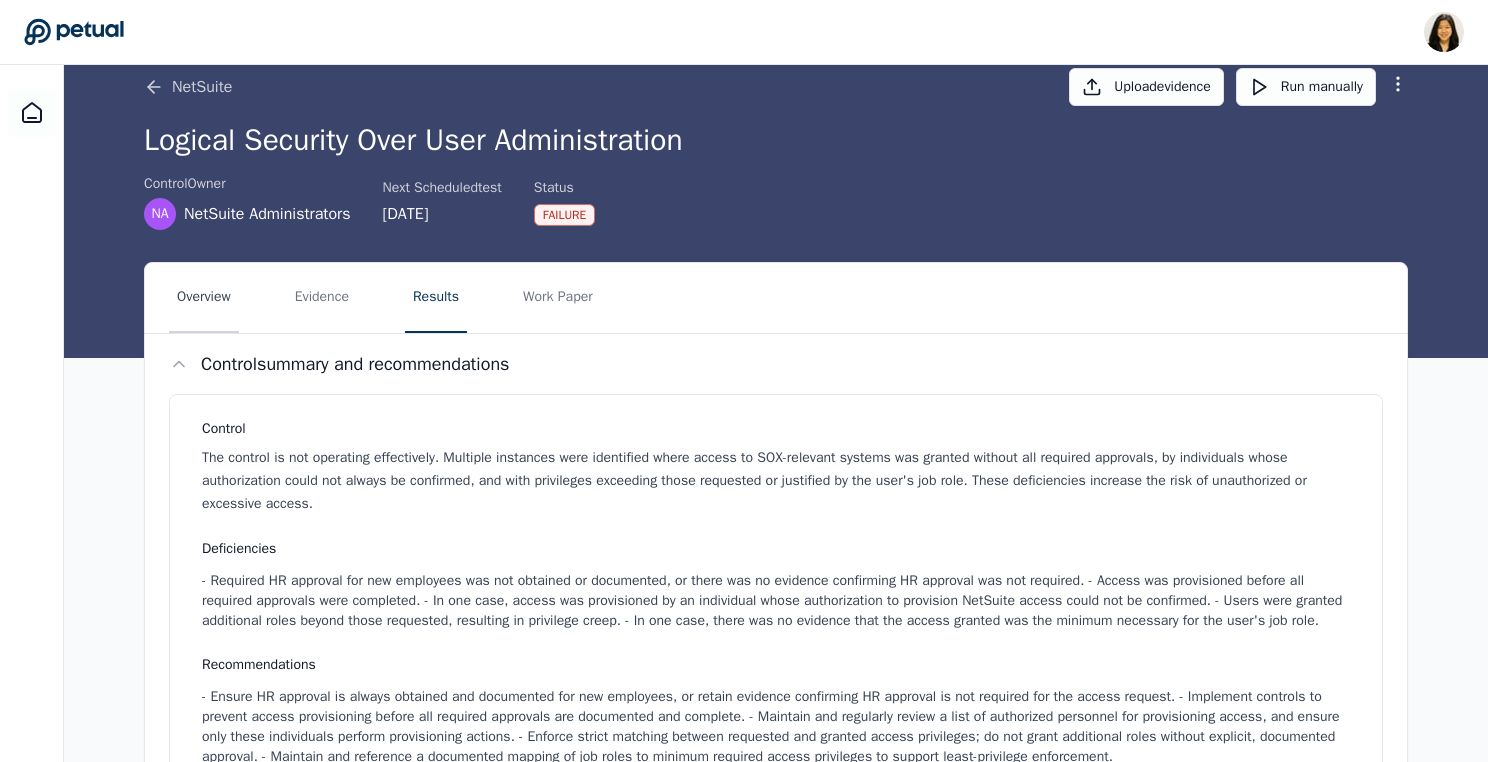 scroll, scrollTop: 0, scrollLeft: 0, axis: both 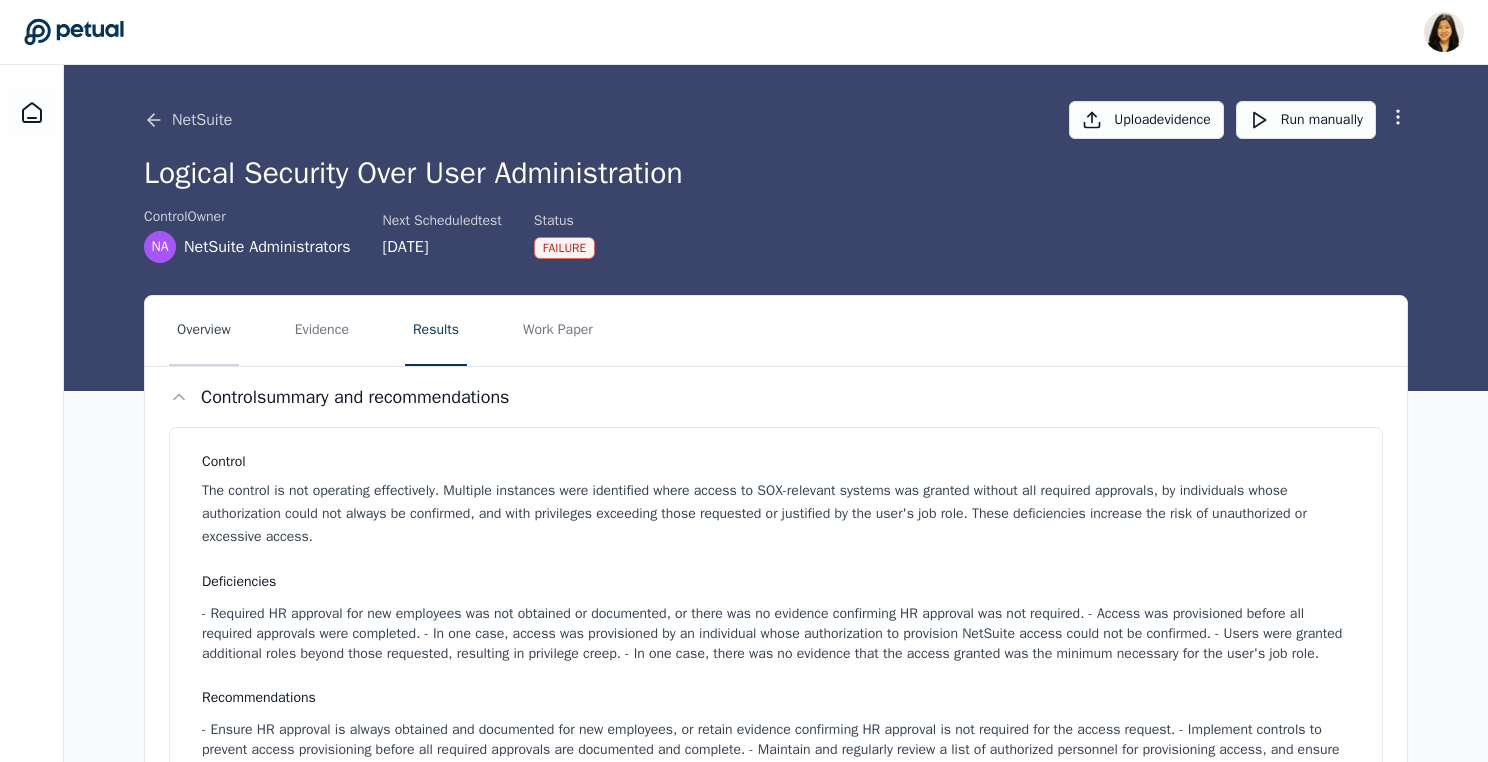 click on "Overview" at bounding box center (204, 331) 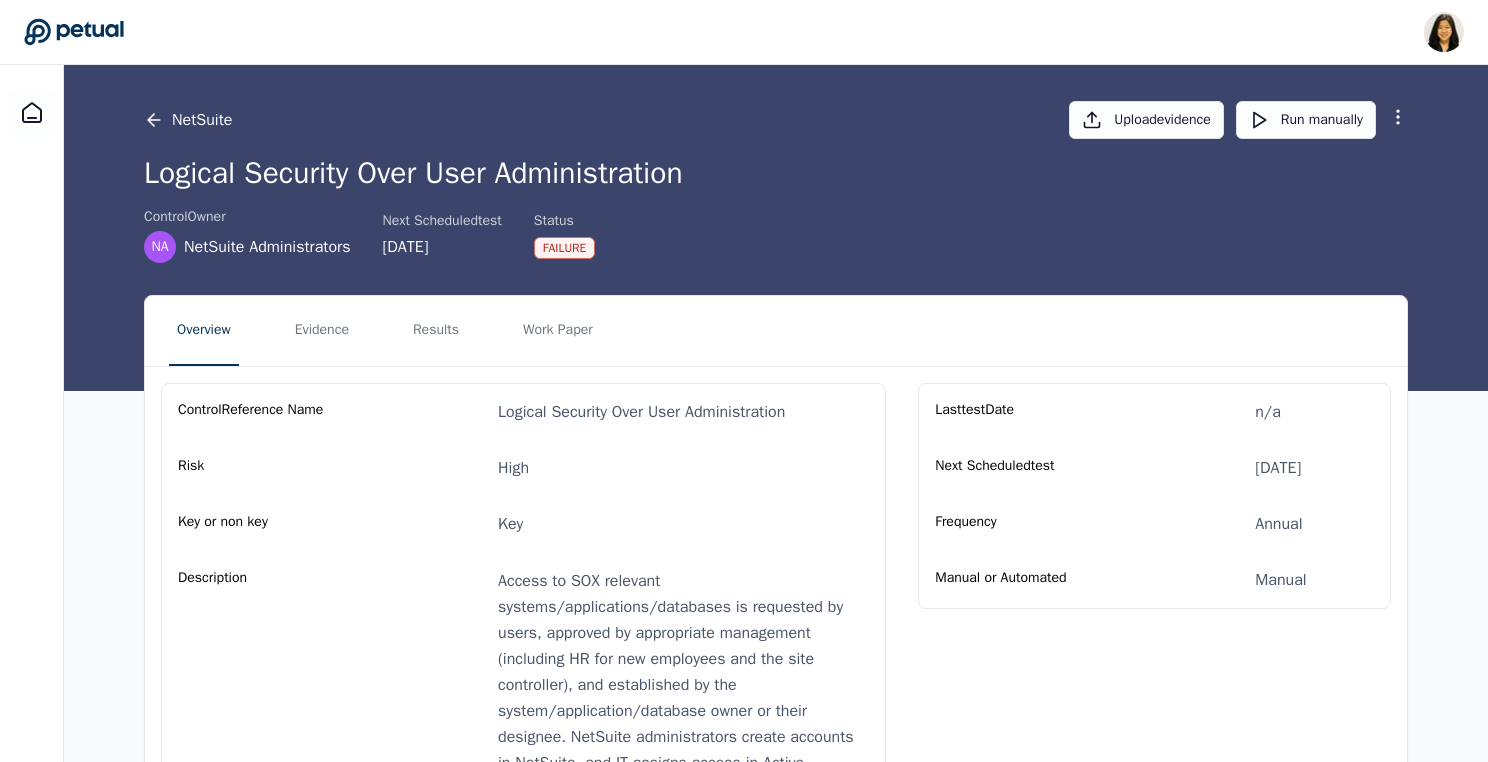 click 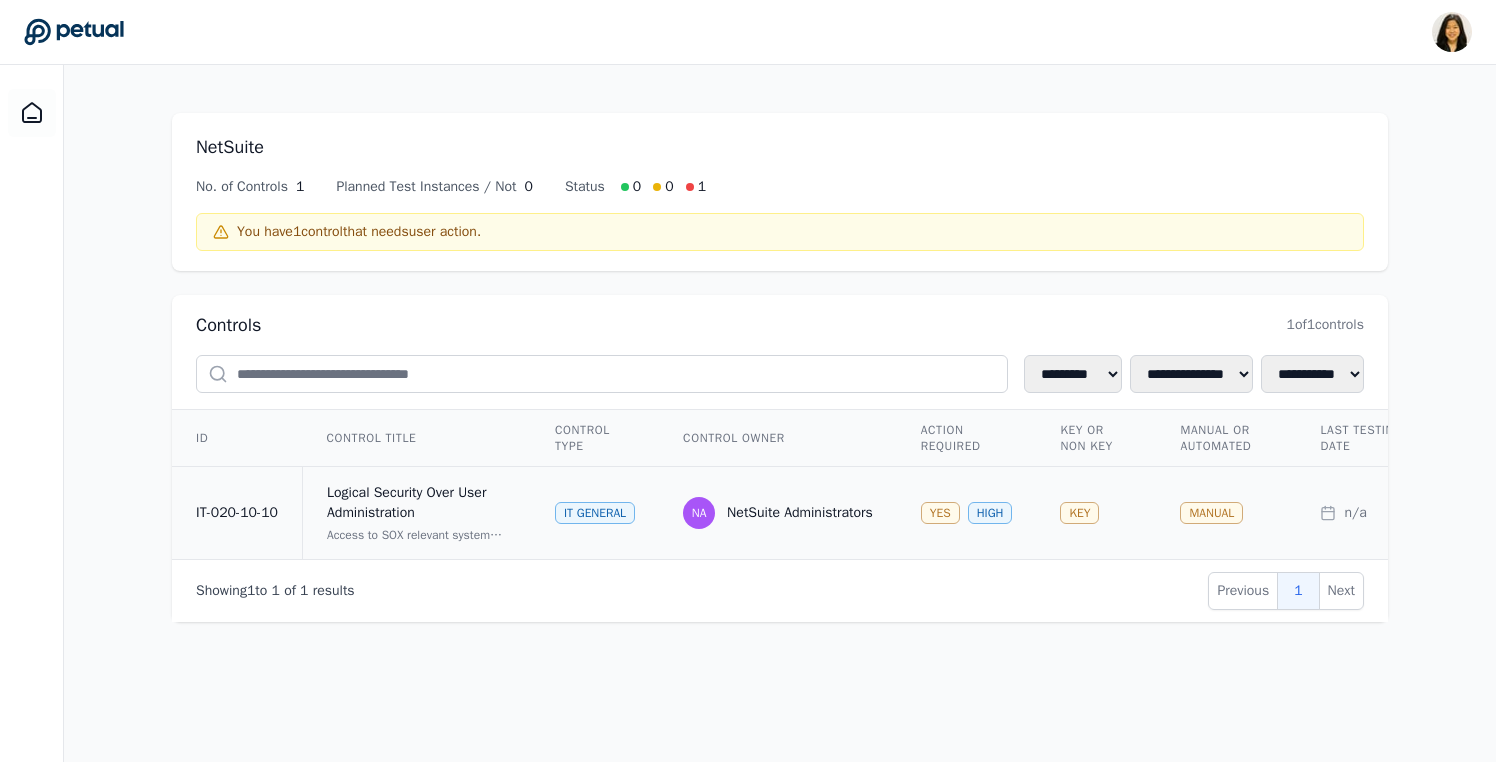 click on "Logical Security Over User Administration" at bounding box center (417, 503) 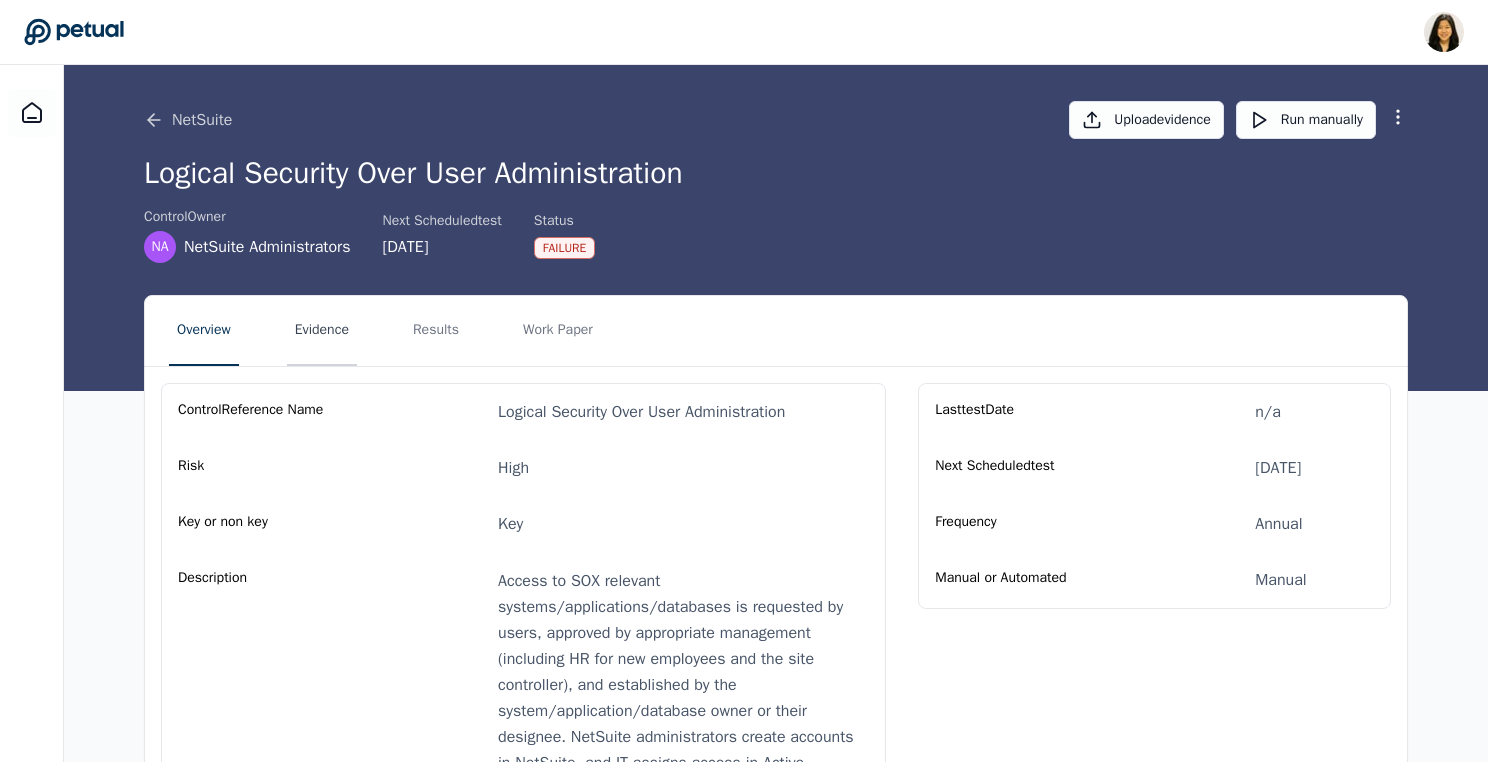 click on "Evidence" at bounding box center [322, 331] 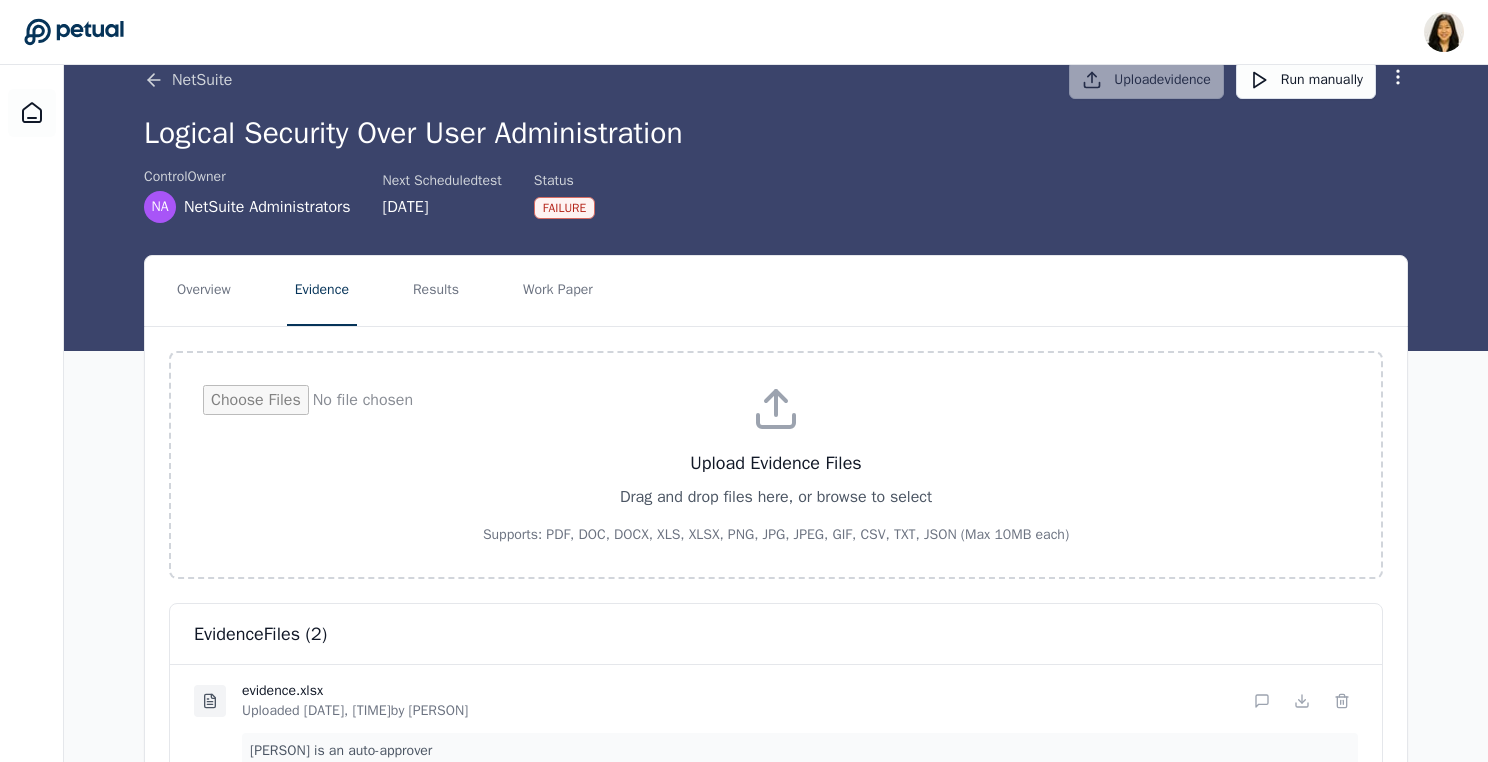 scroll, scrollTop: 1, scrollLeft: 0, axis: vertical 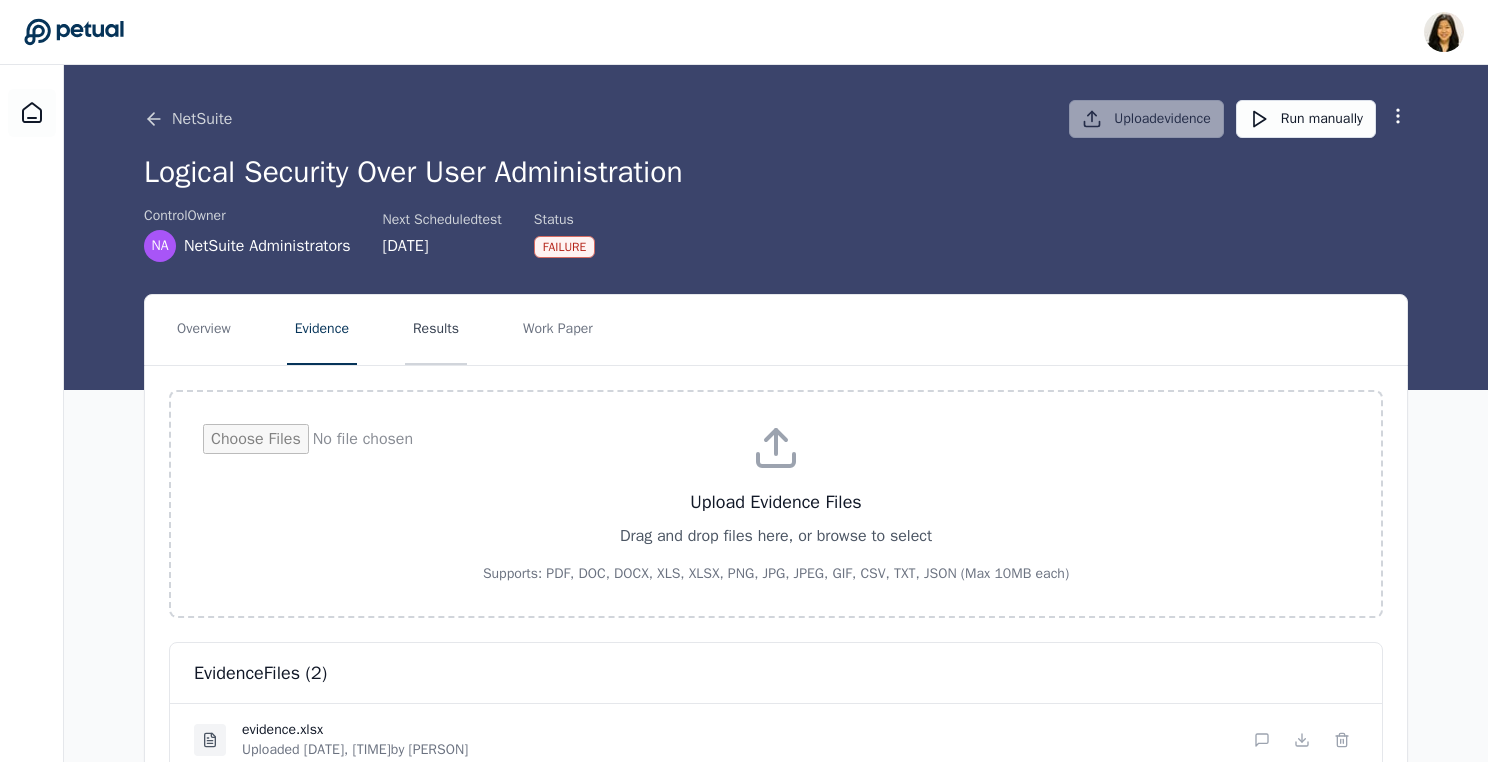 click on "Results" at bounding box center (436, 330) 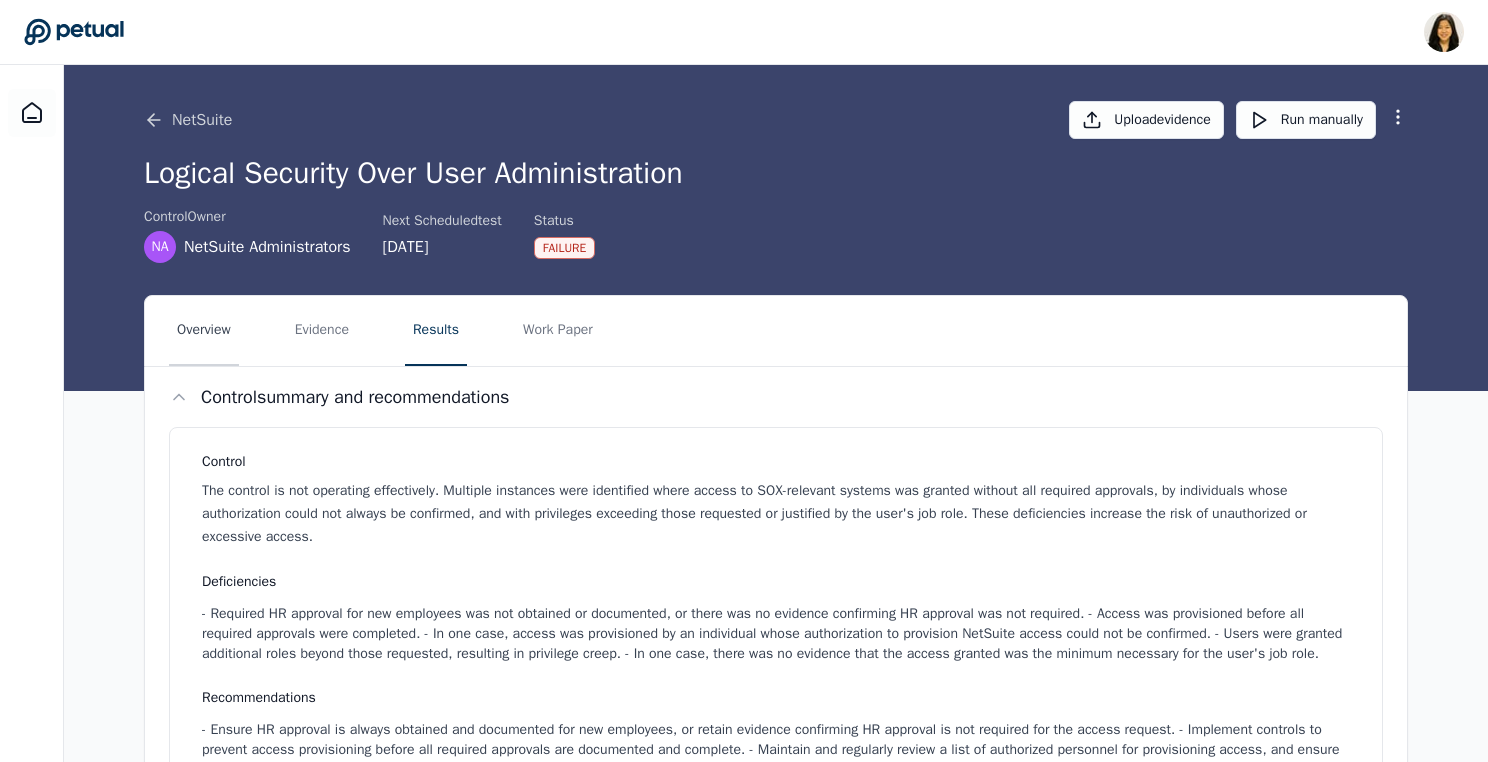 click on "Overview" at bounding box center (204, 331) 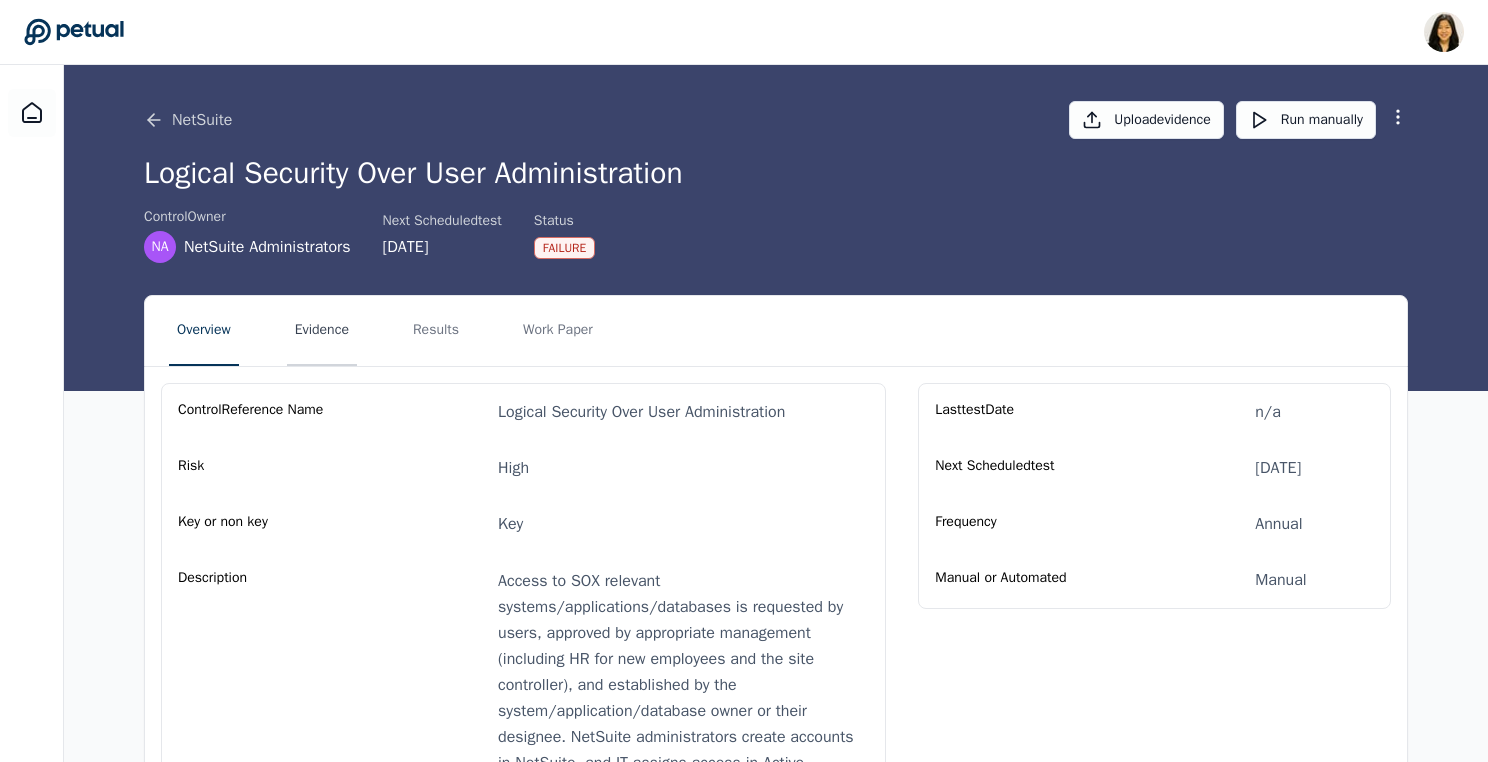 click on "Evidence" at bounding box center [322, 331] 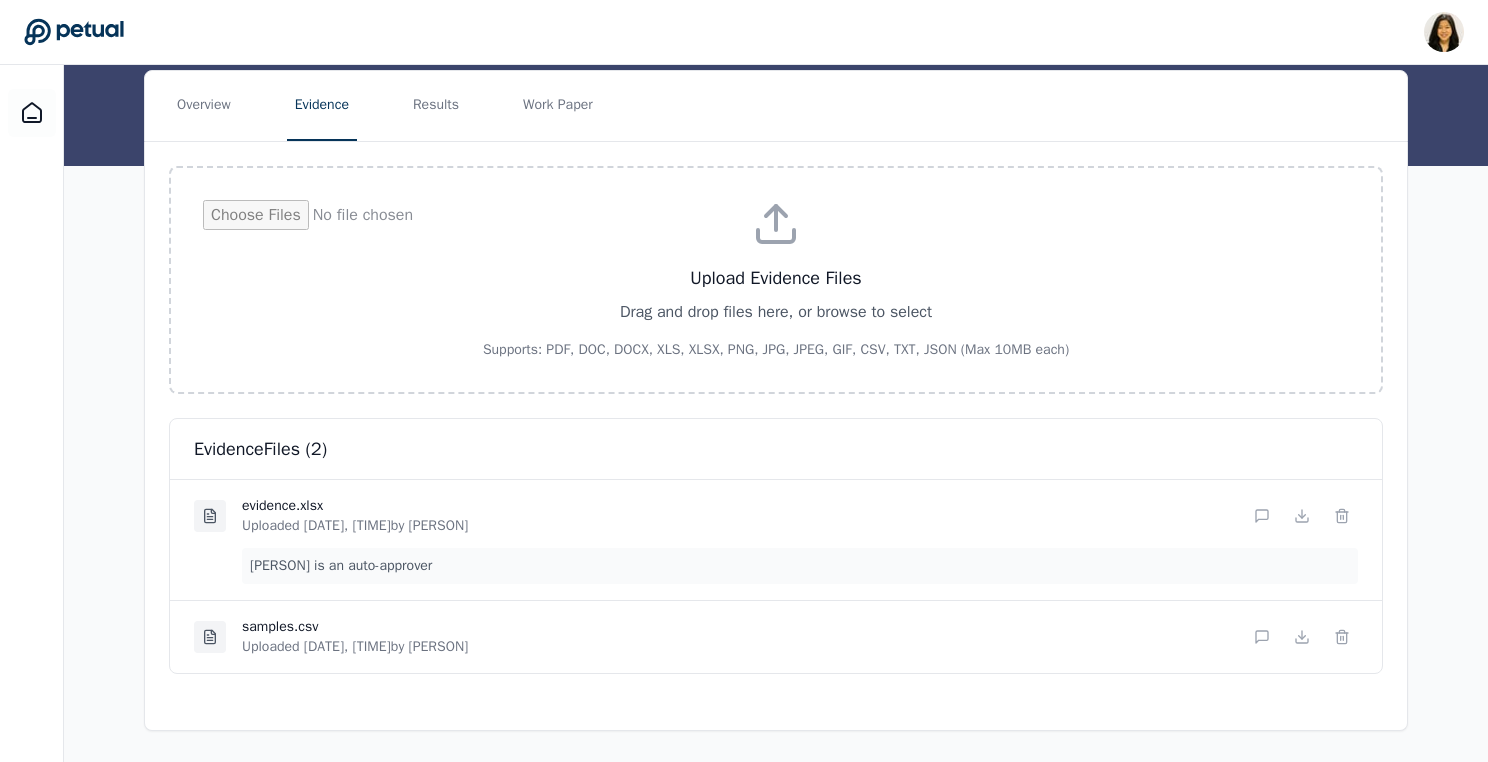 scroll, scrollTop: 193, scrollLeft: 0, axis: vertical 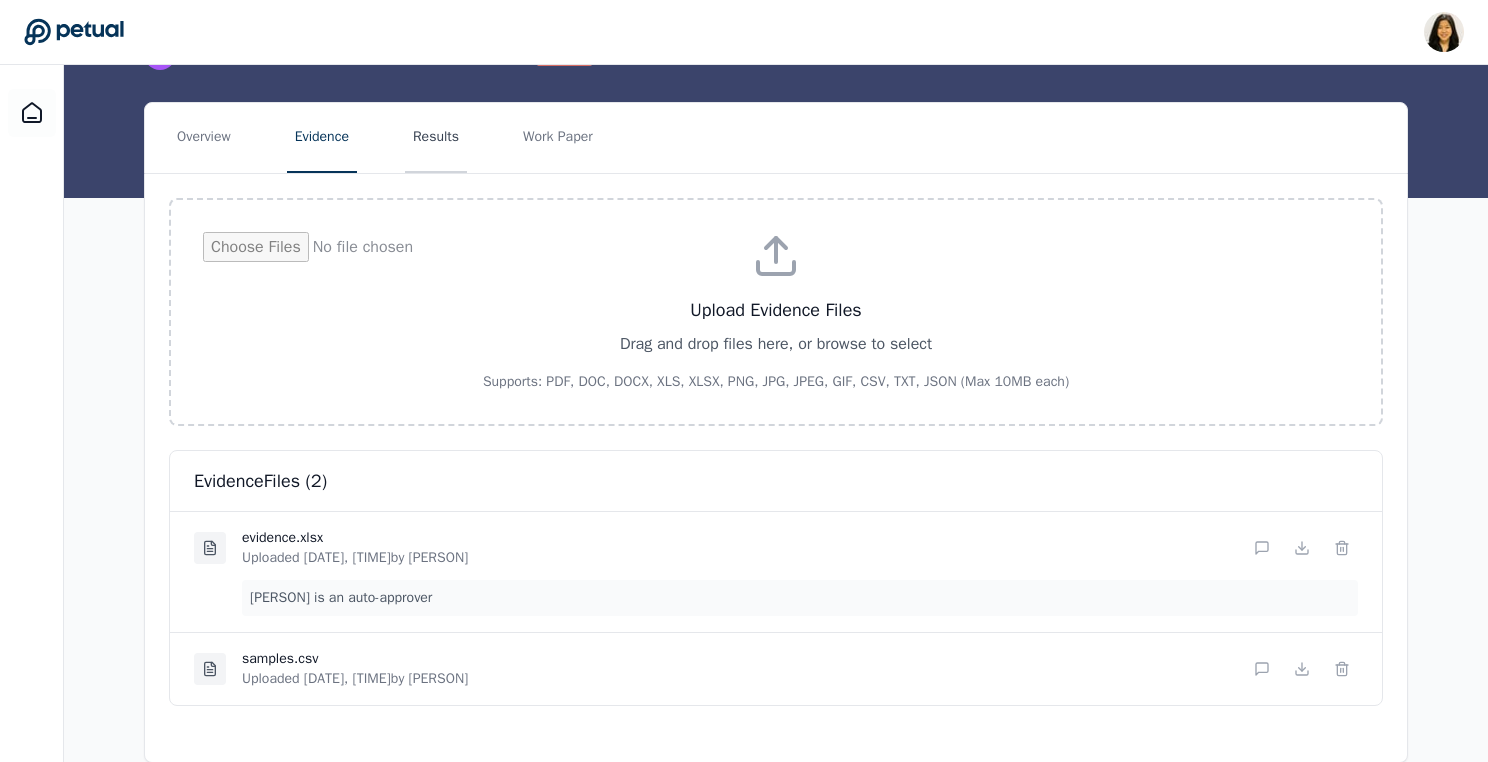 click on "Results" at bounding box center (436, 138) 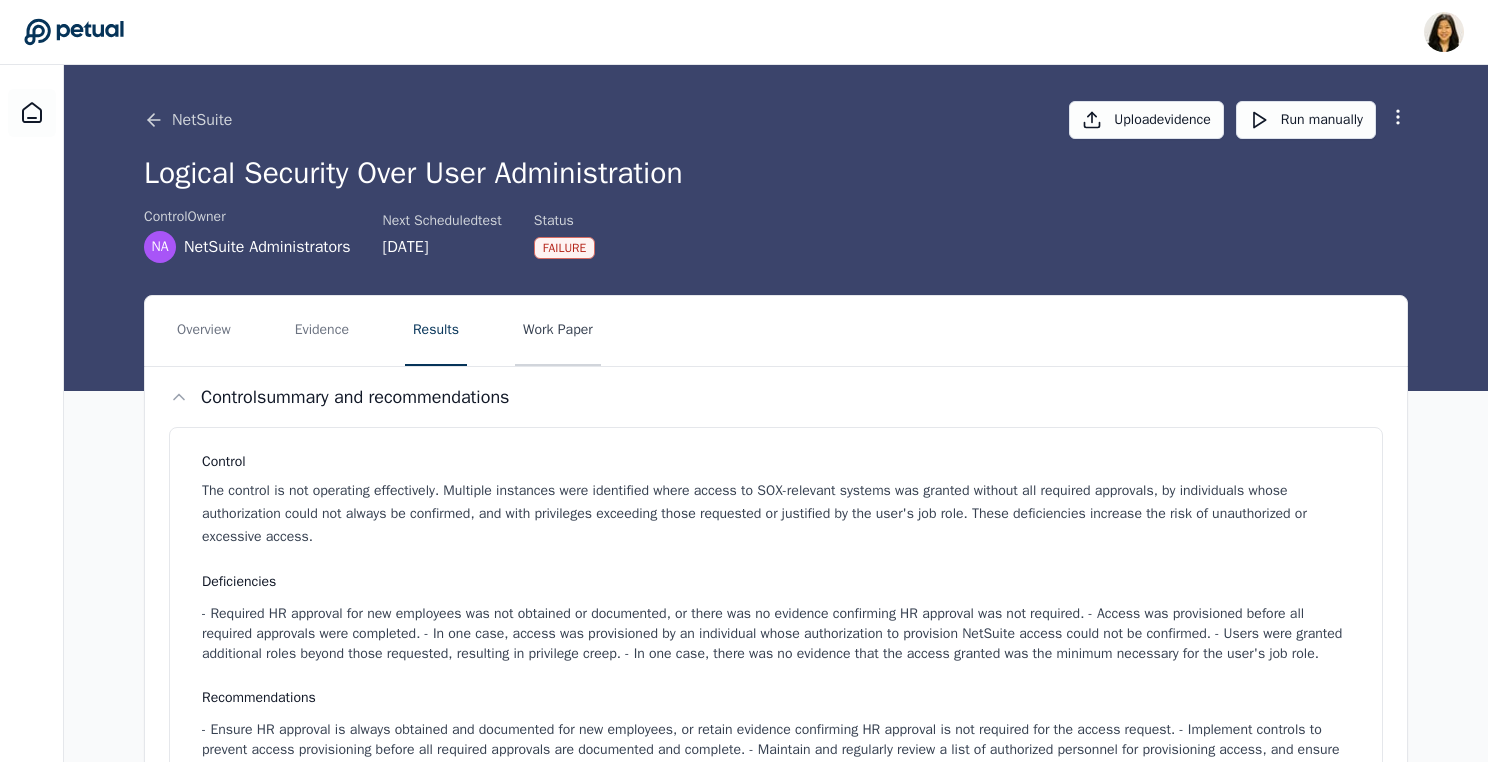 click on "Work Paper" at bounding box center [558, 331] 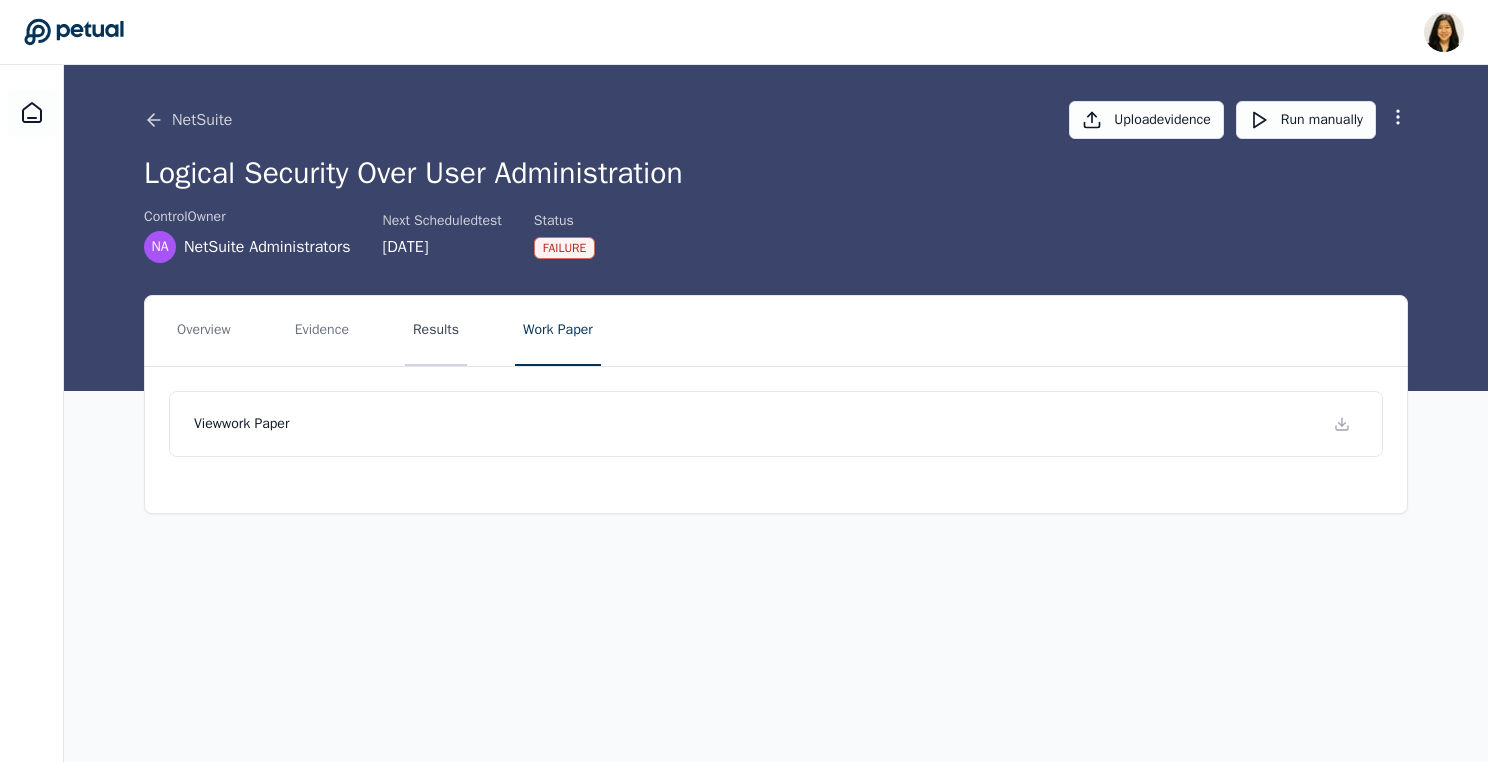 click on "Results" at bounding box center (436, 331) 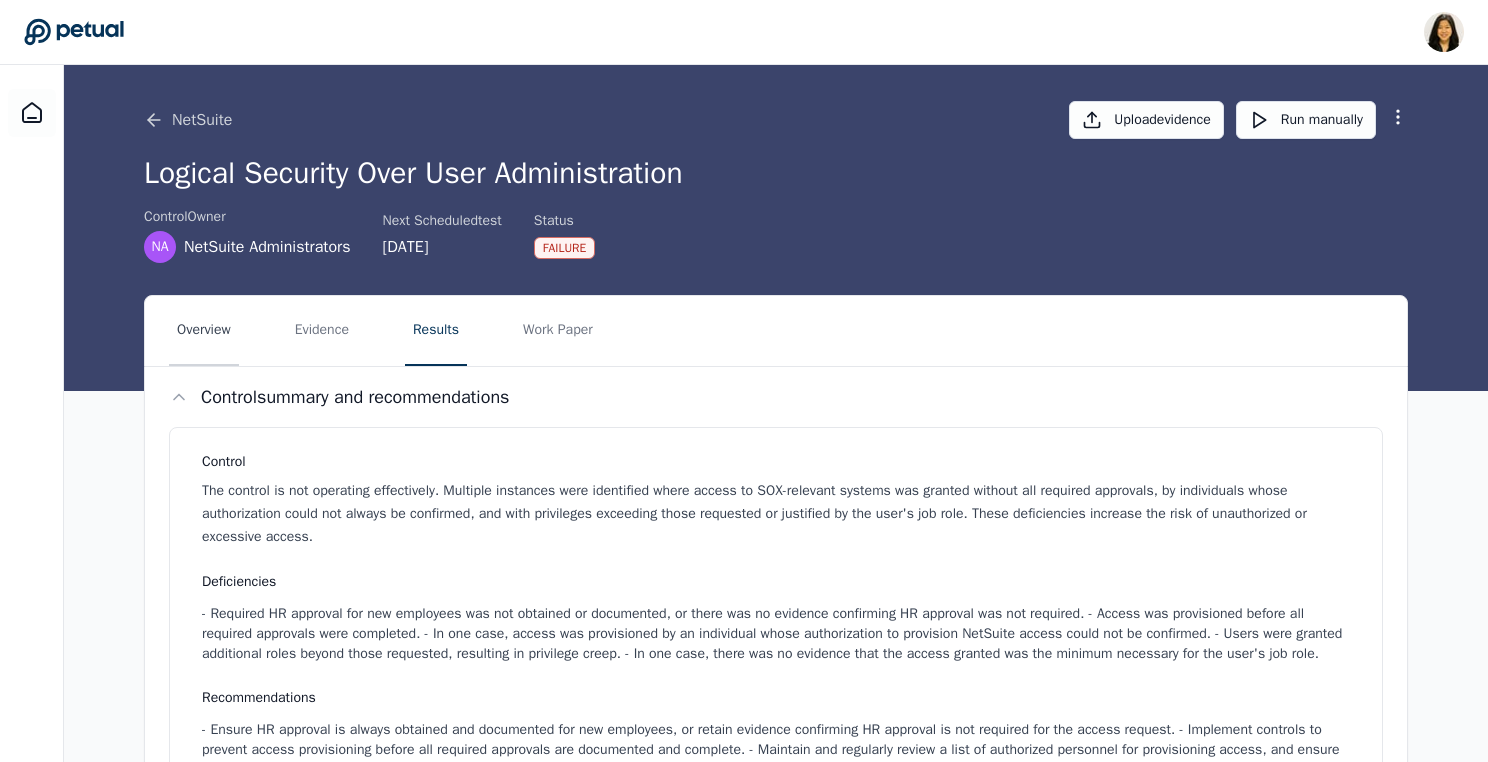 click on "Overview" at bounding box center (204, 331) 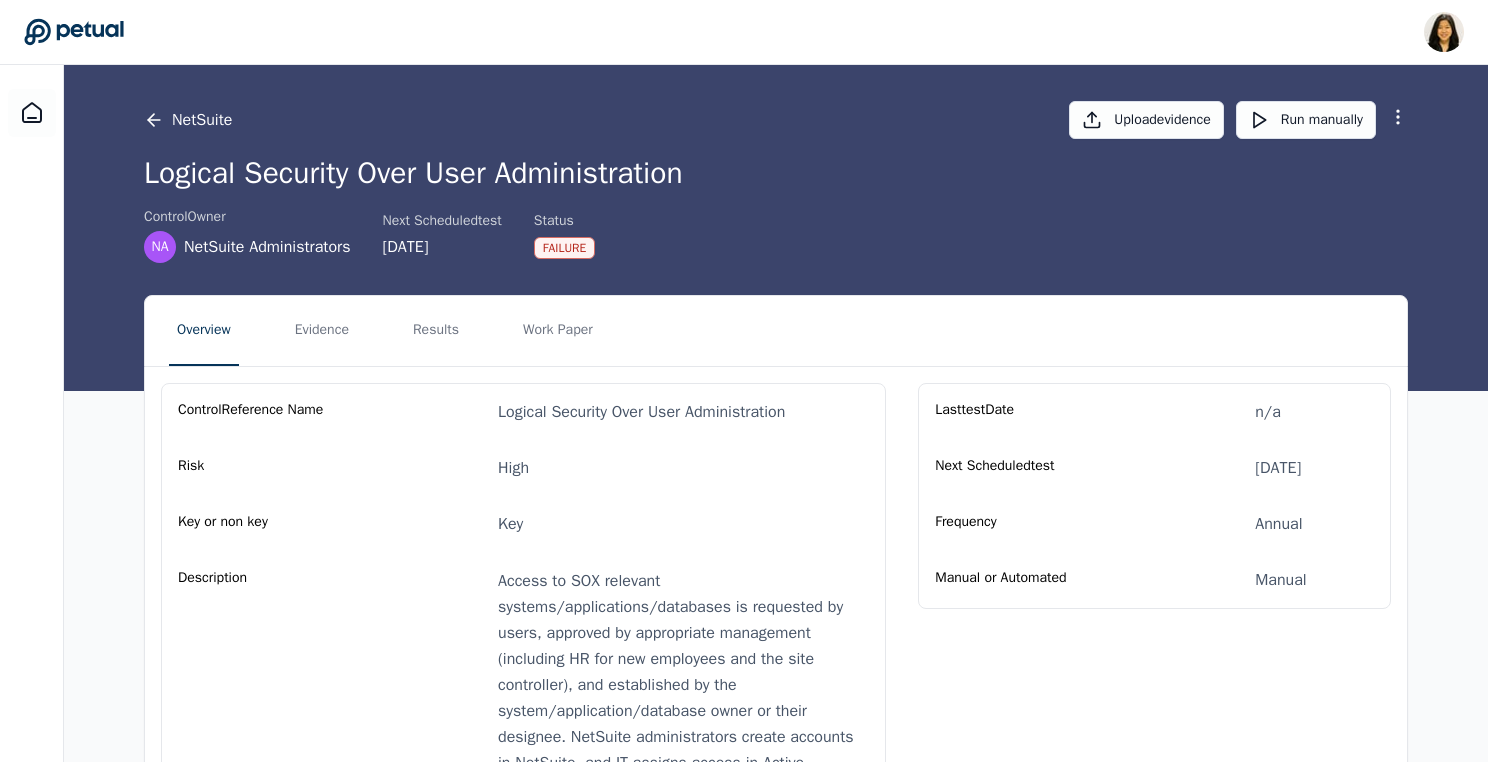 click on "NetSuite" at bounding box center [188, 120] 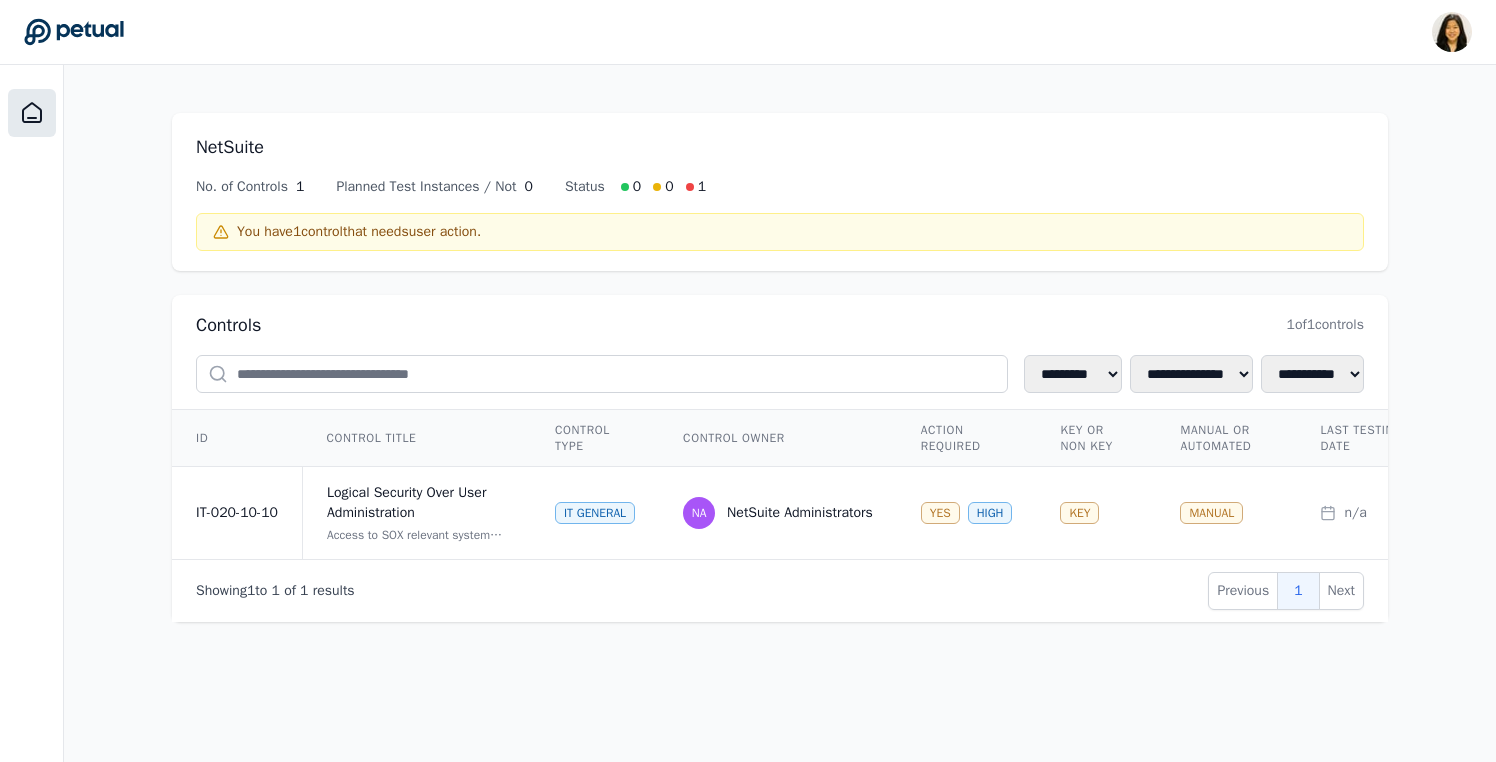 click 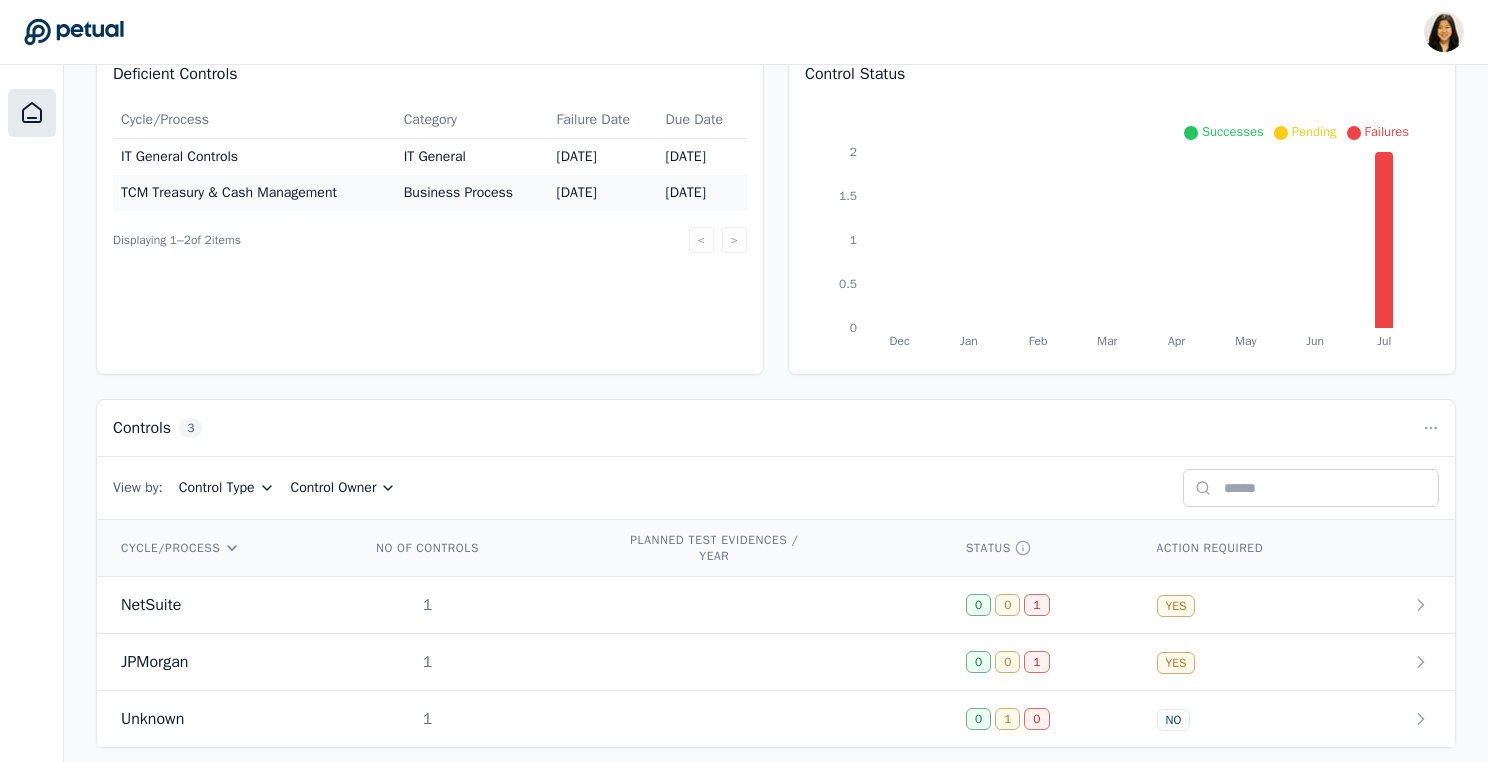 scroll, scrollTop: 249, scrollLeft: 0, axis: vertical 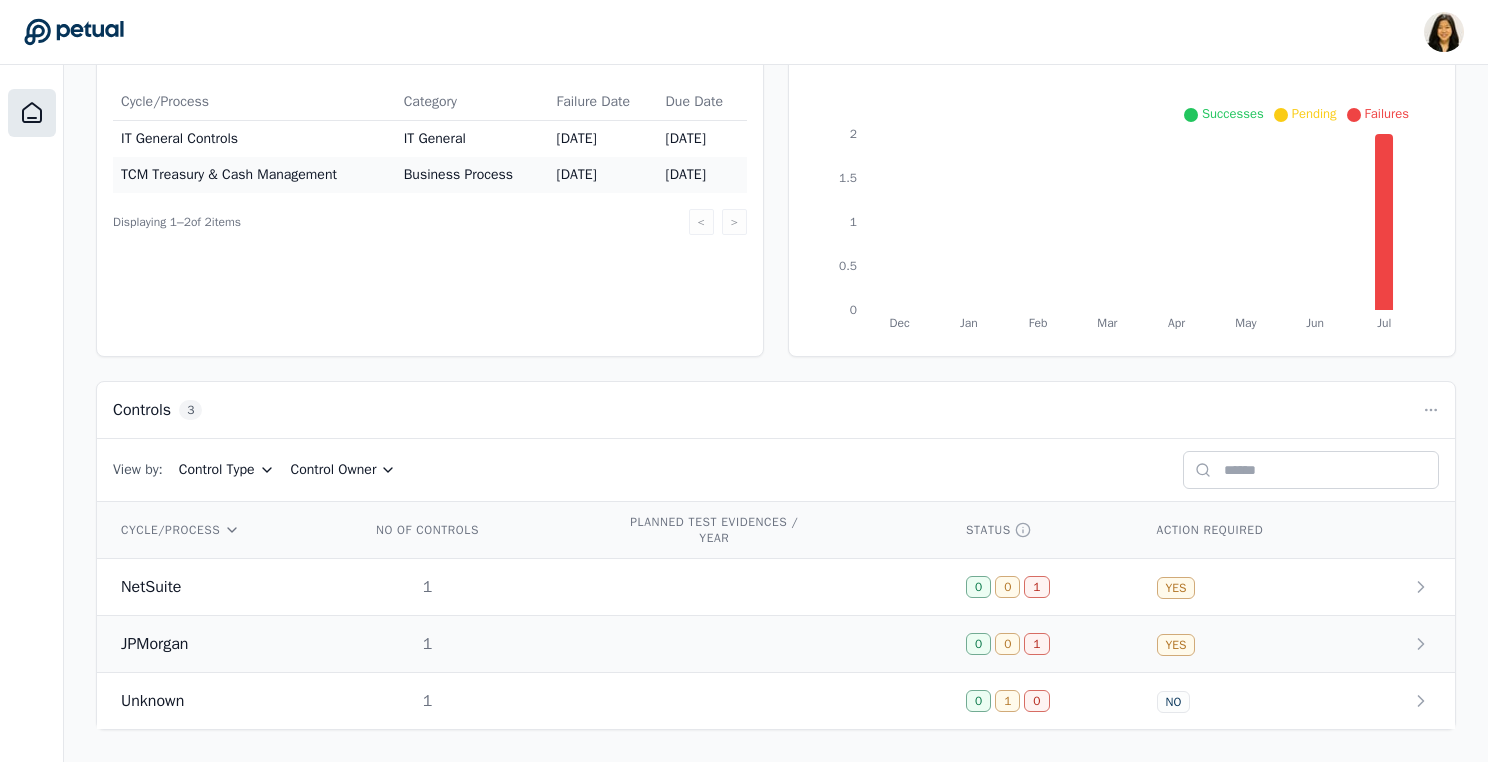 click on "JPMorgan" at bounding box center (218, 644) 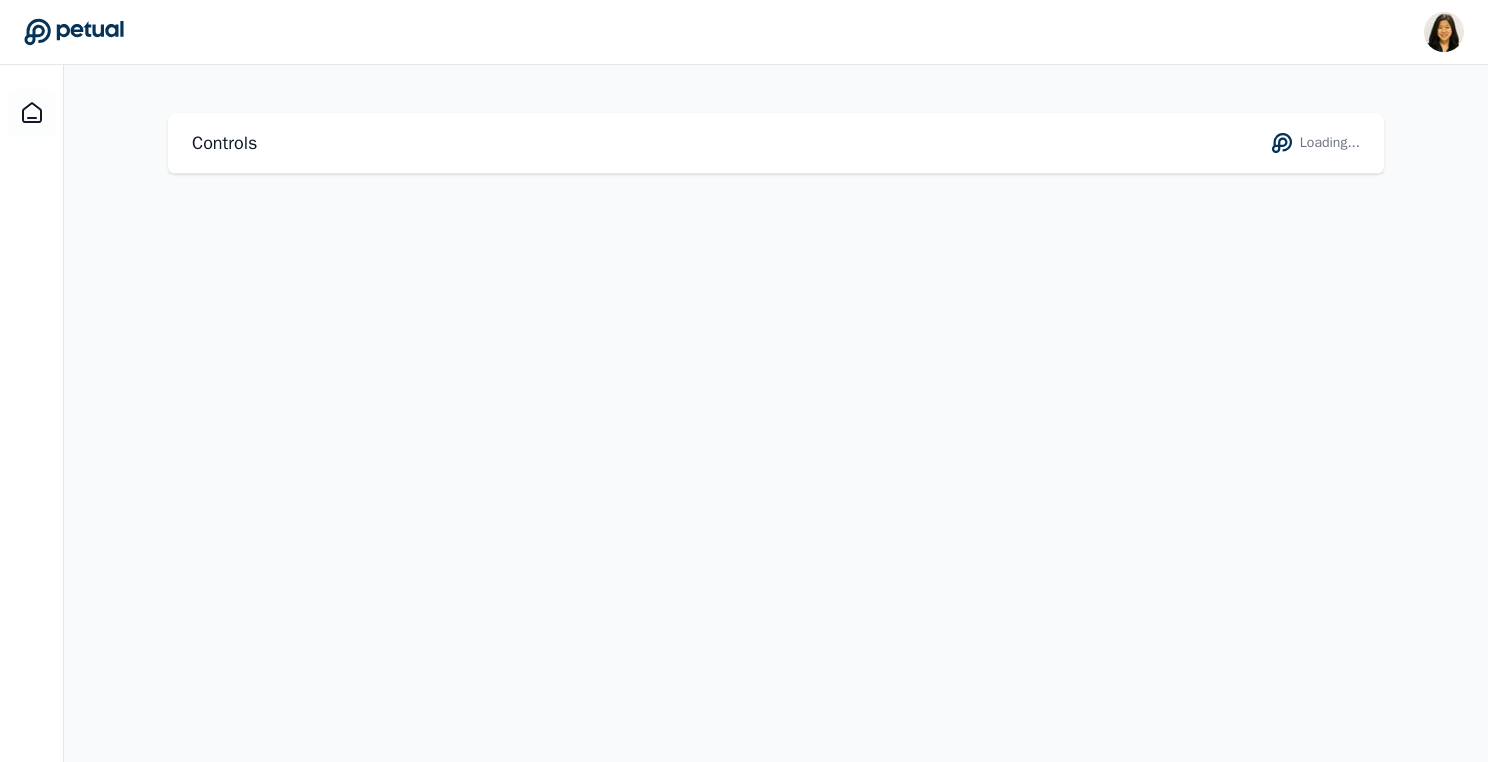 scroll, scrollTop: 0, scrollLeft: 0, axis: both 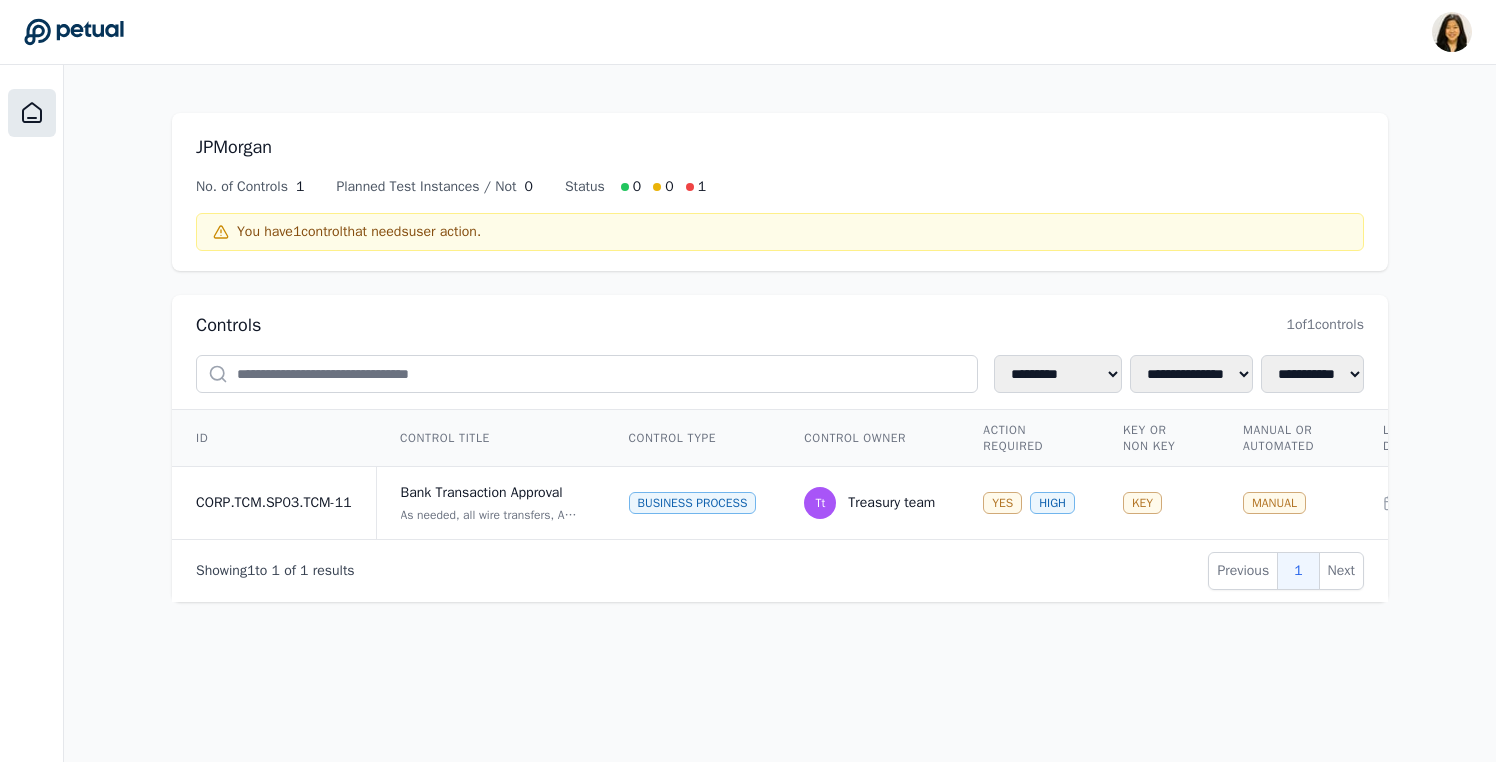 click at bounding box center (32, 113) 